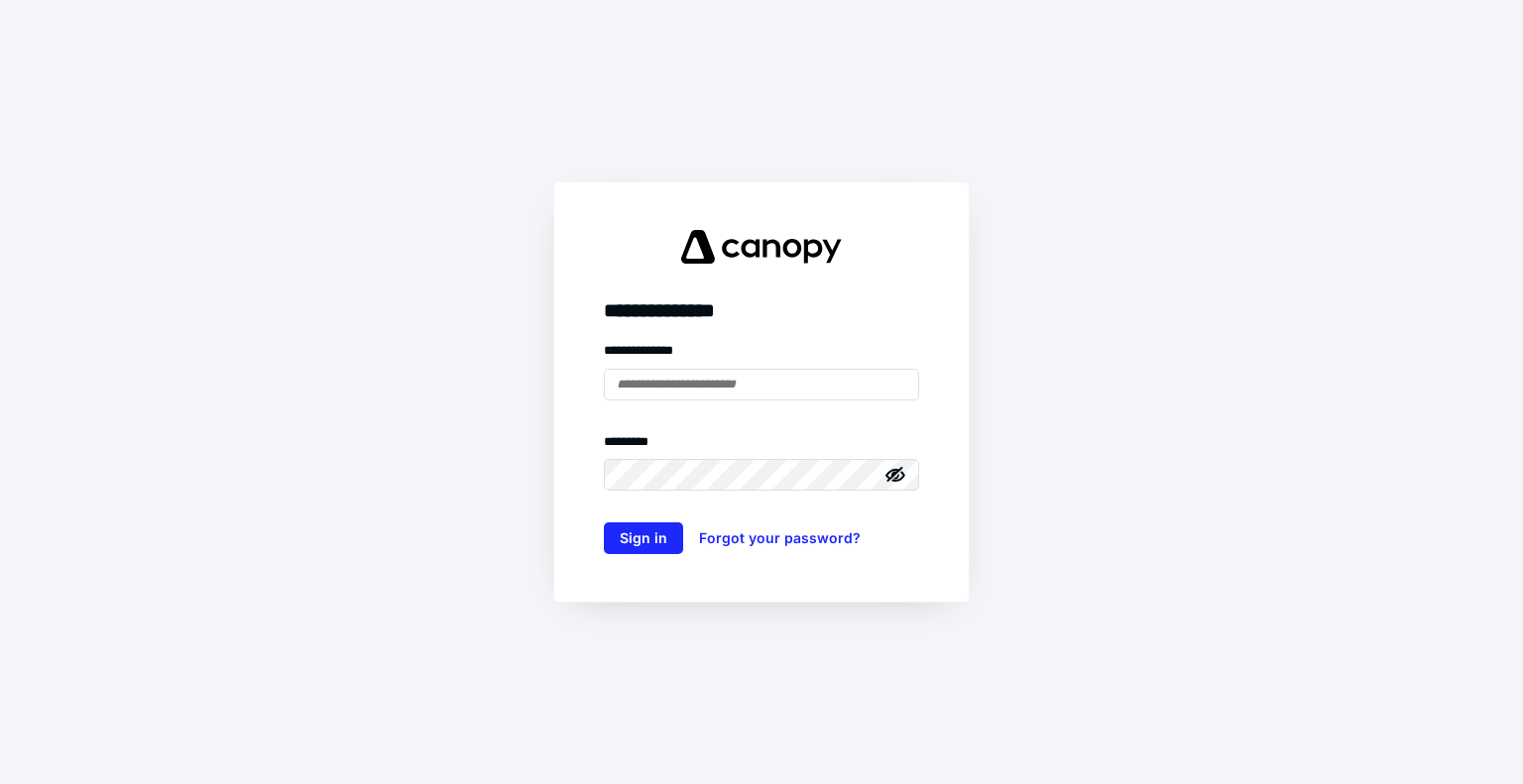 scroll, scrollTop: 0, scrollLeft: 0, axis: both 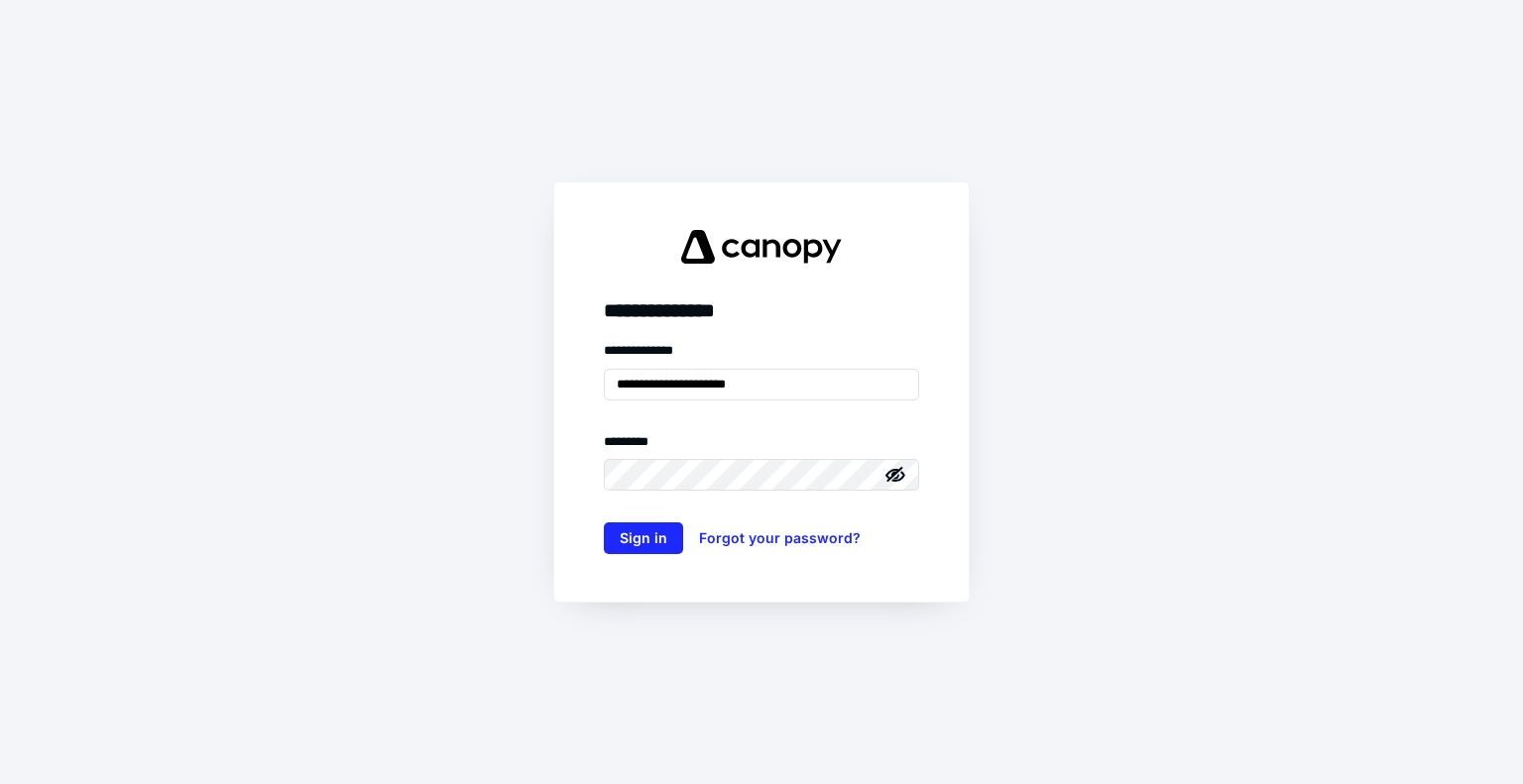 click on "**********" at bounding box center (762, 447) 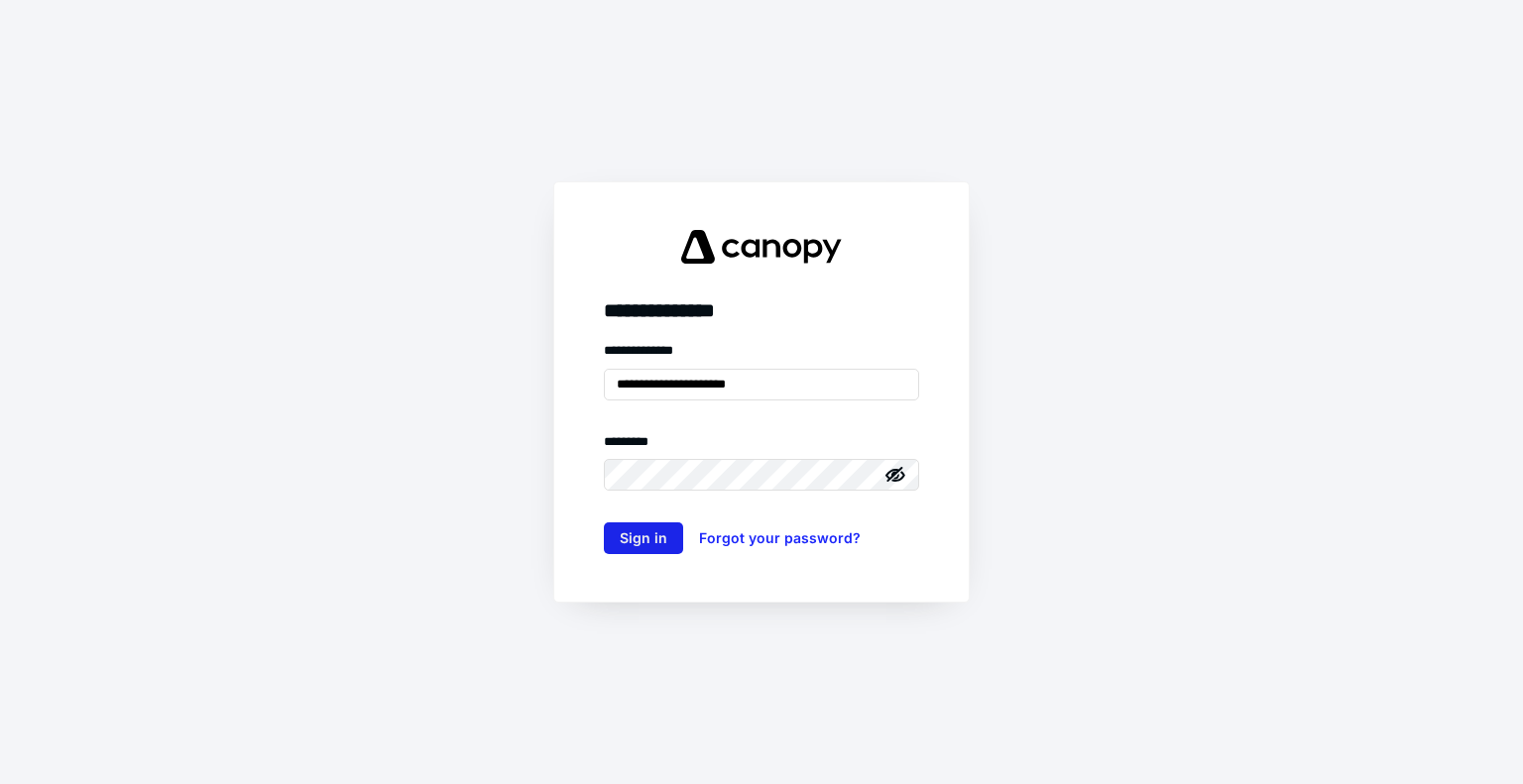 click on "Sign in" at bounding box center [644, 538] 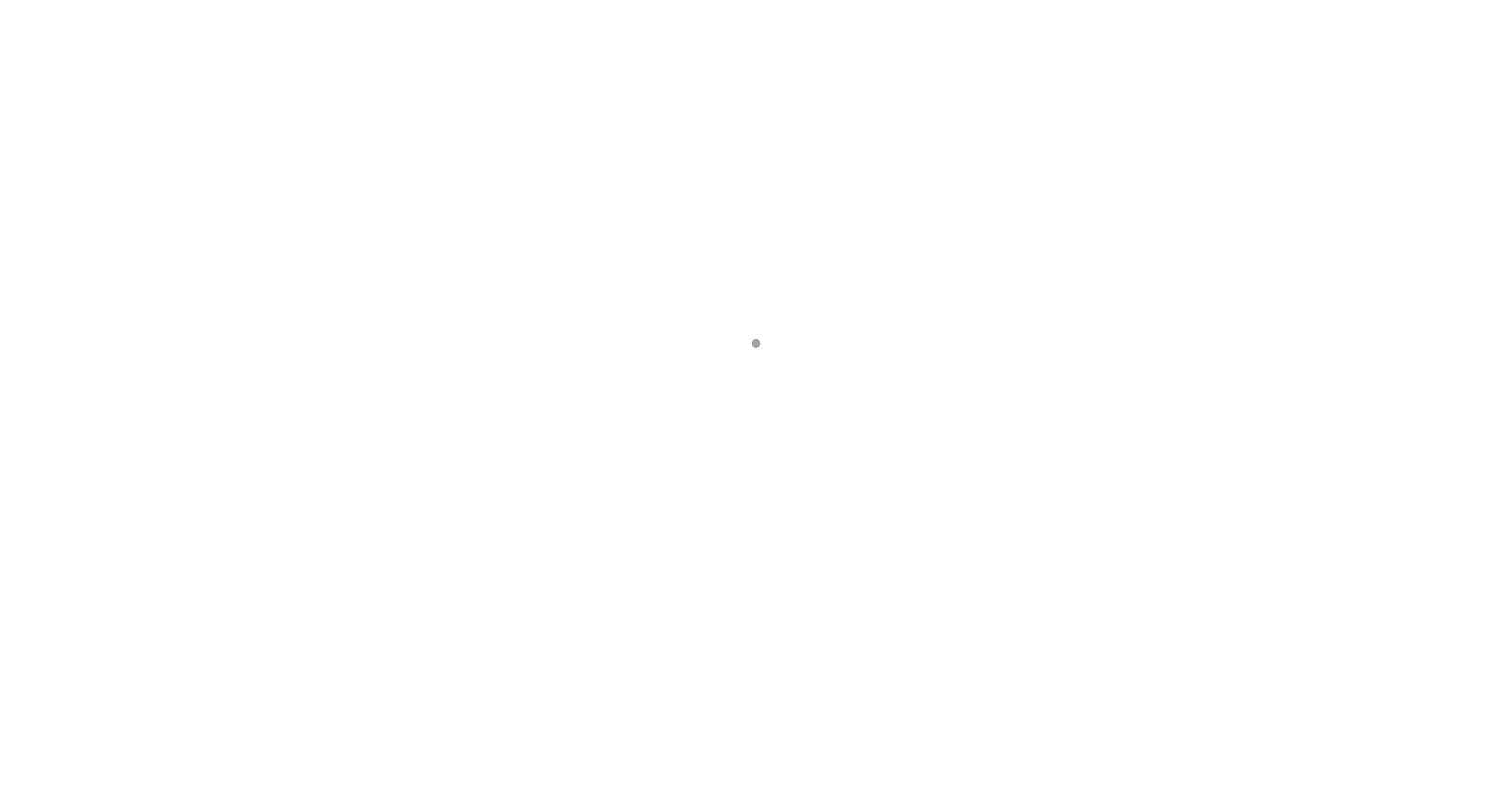 scroll, scrollTop: 0, scrollLeft: 0, axis: both 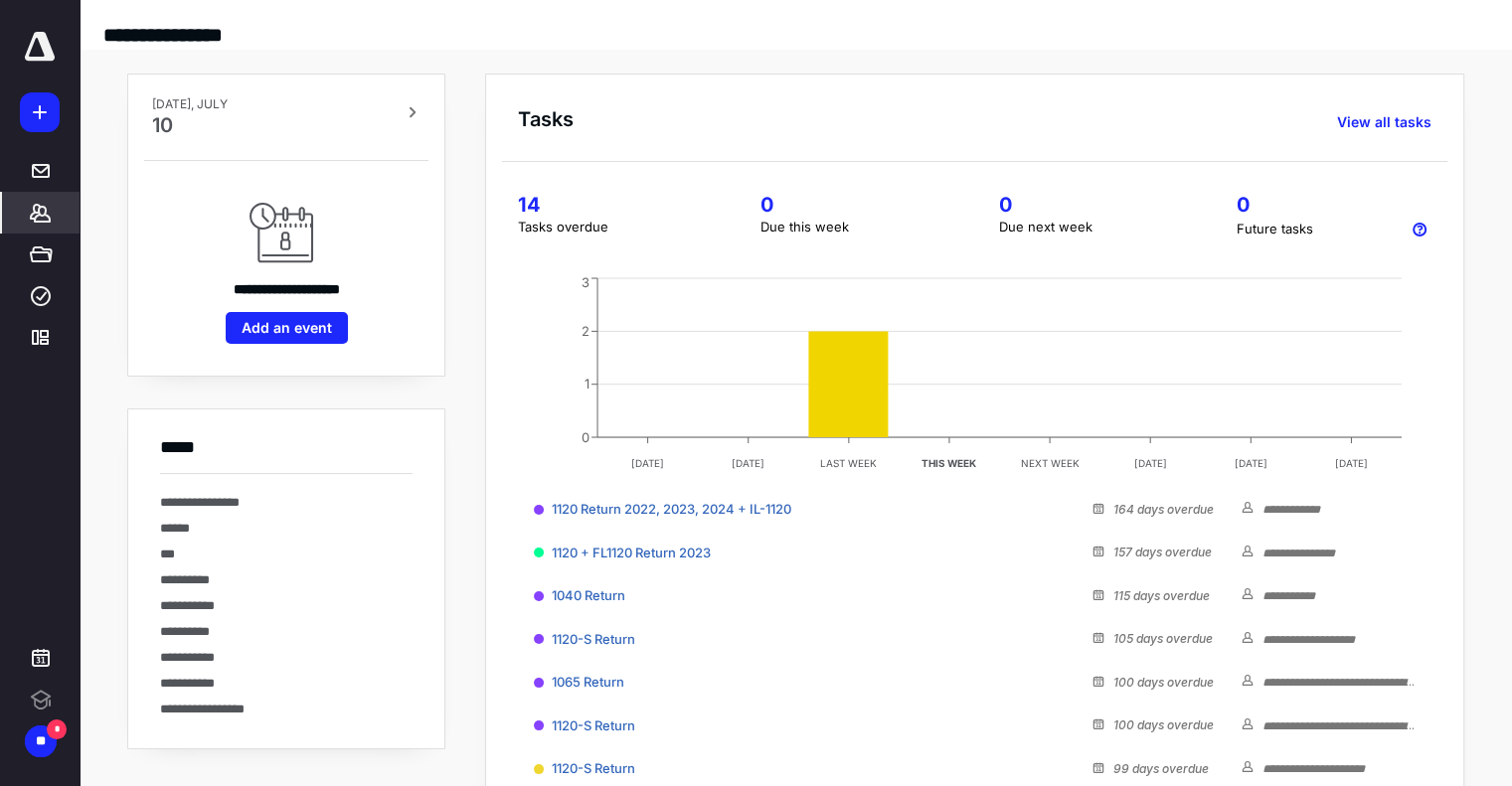 click 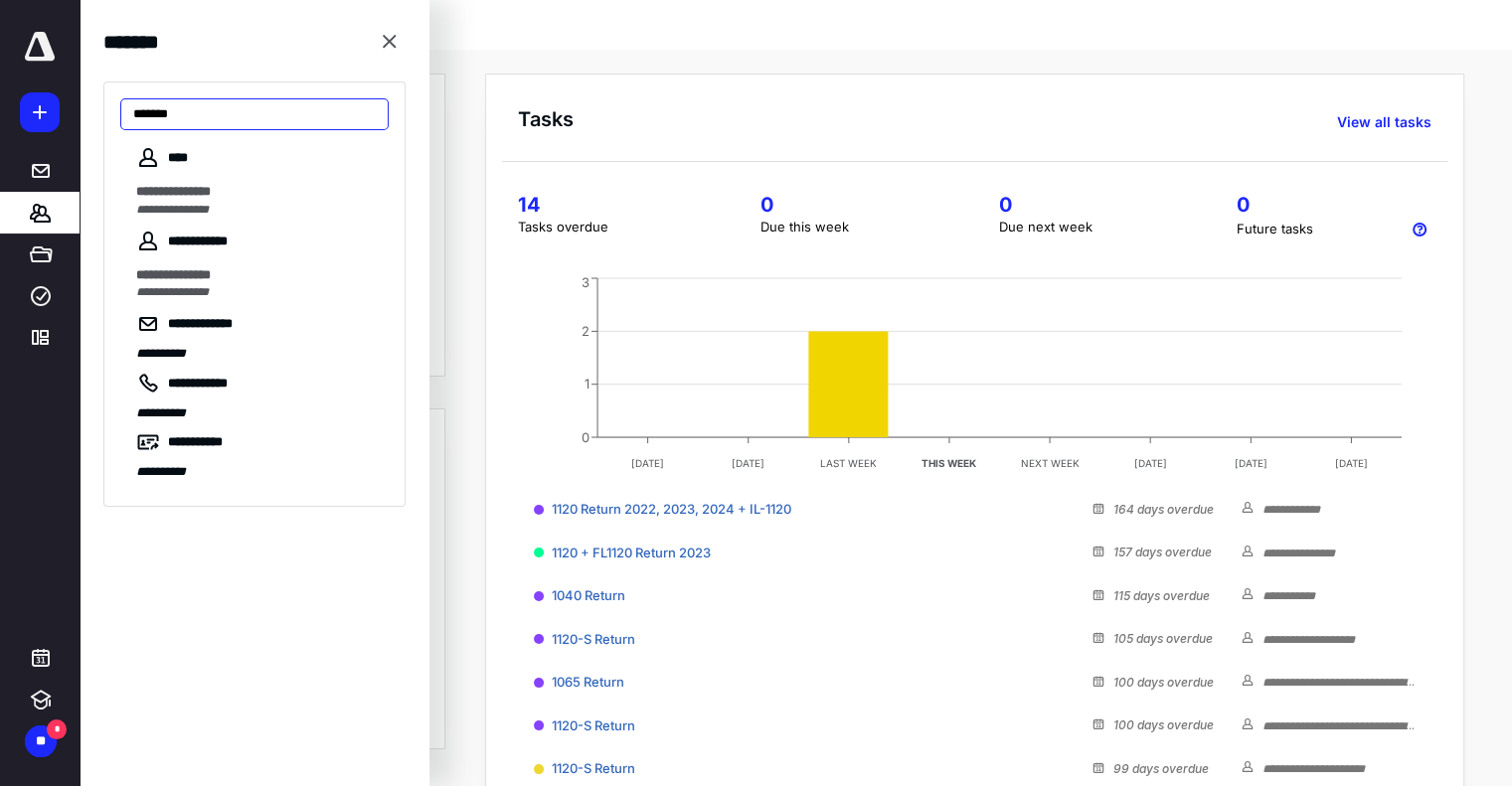click on "******" at bounding box center [254, 114] 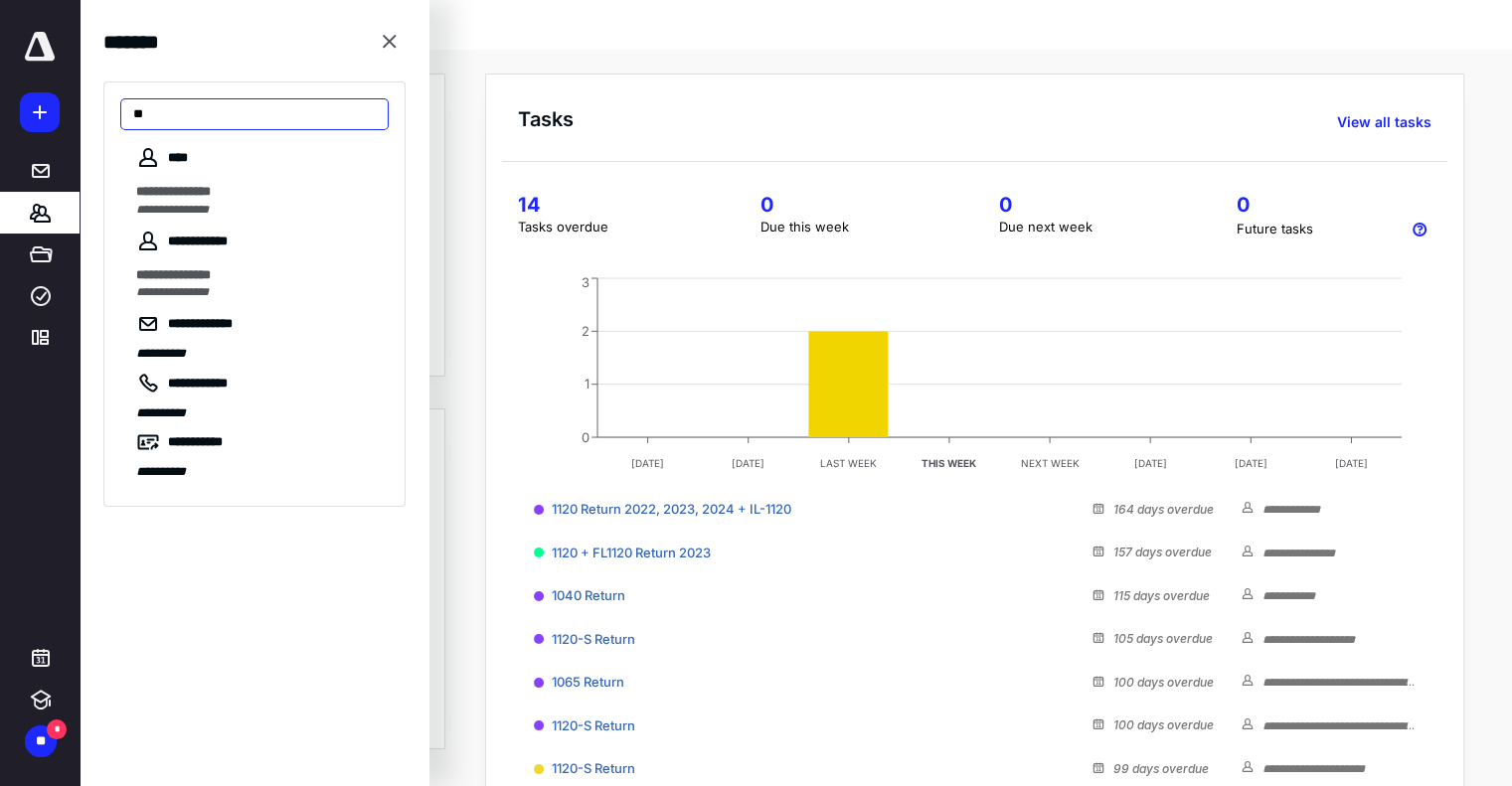 type on "***" 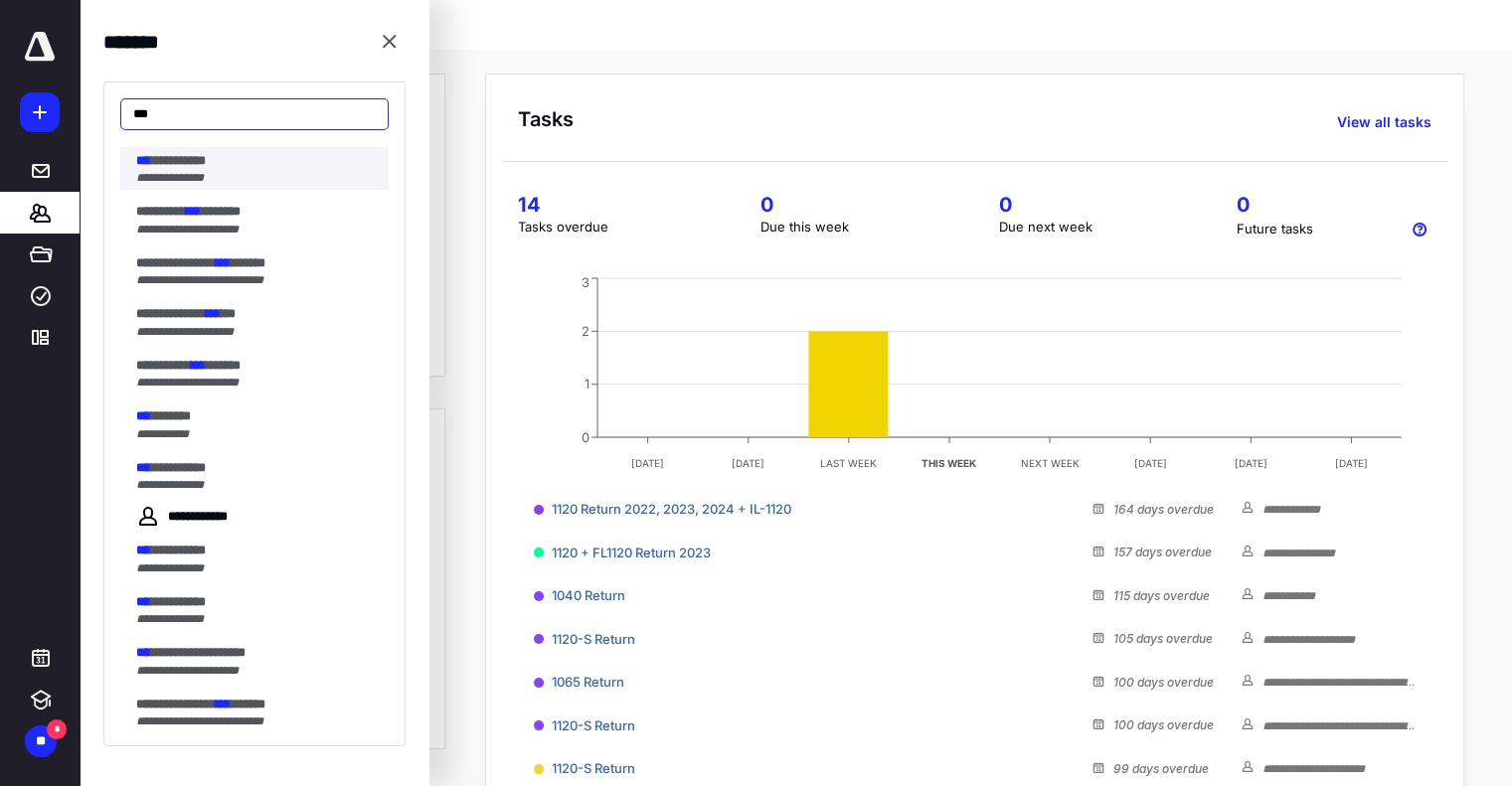 scroll, scrollTop: 0, scrollLeft: 0, axis: both 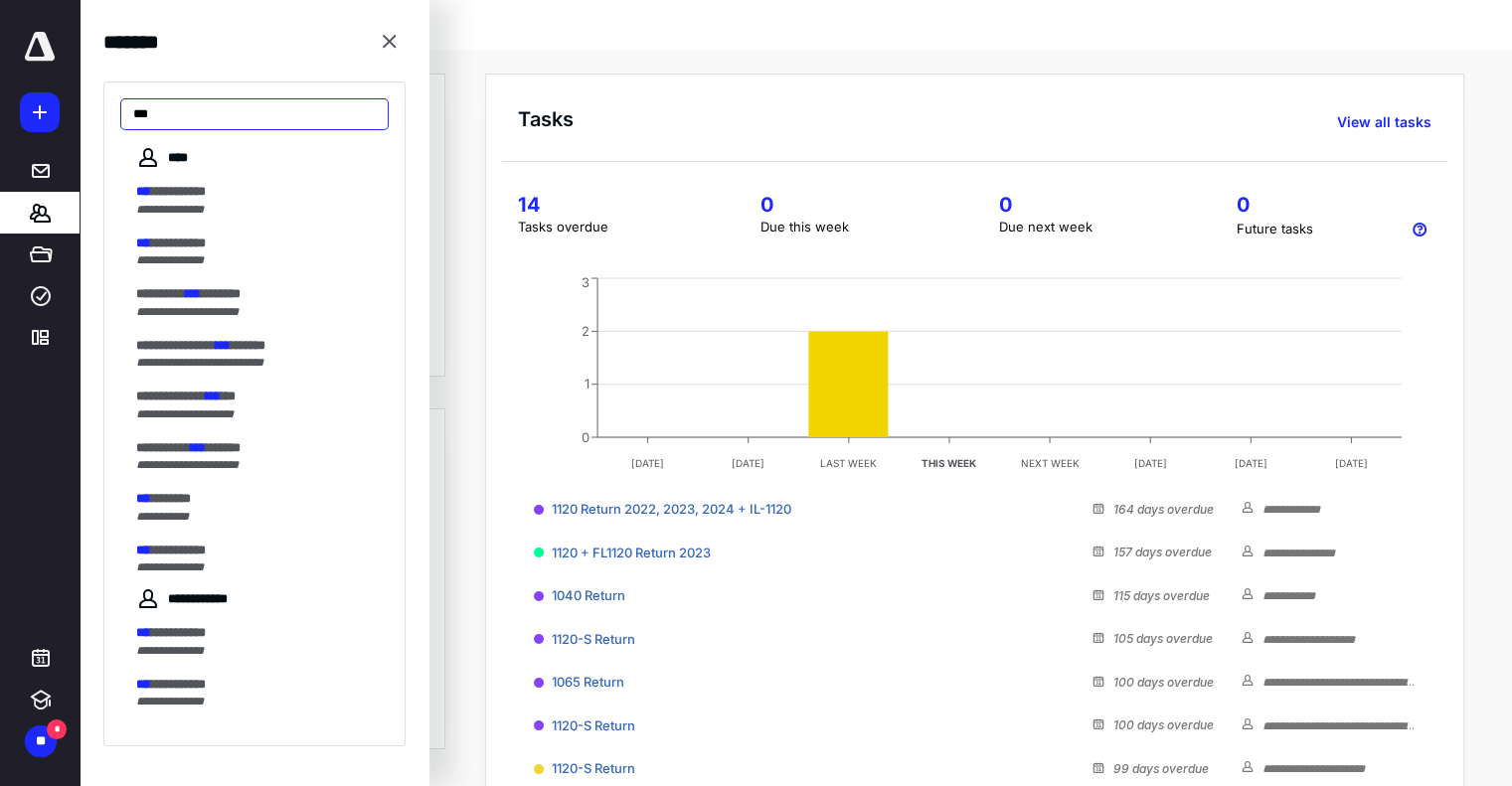 drag, startPoint x: 192, startPoint y: 114, endPoint x: 40, endPoint y: 112, distance: 152.01316 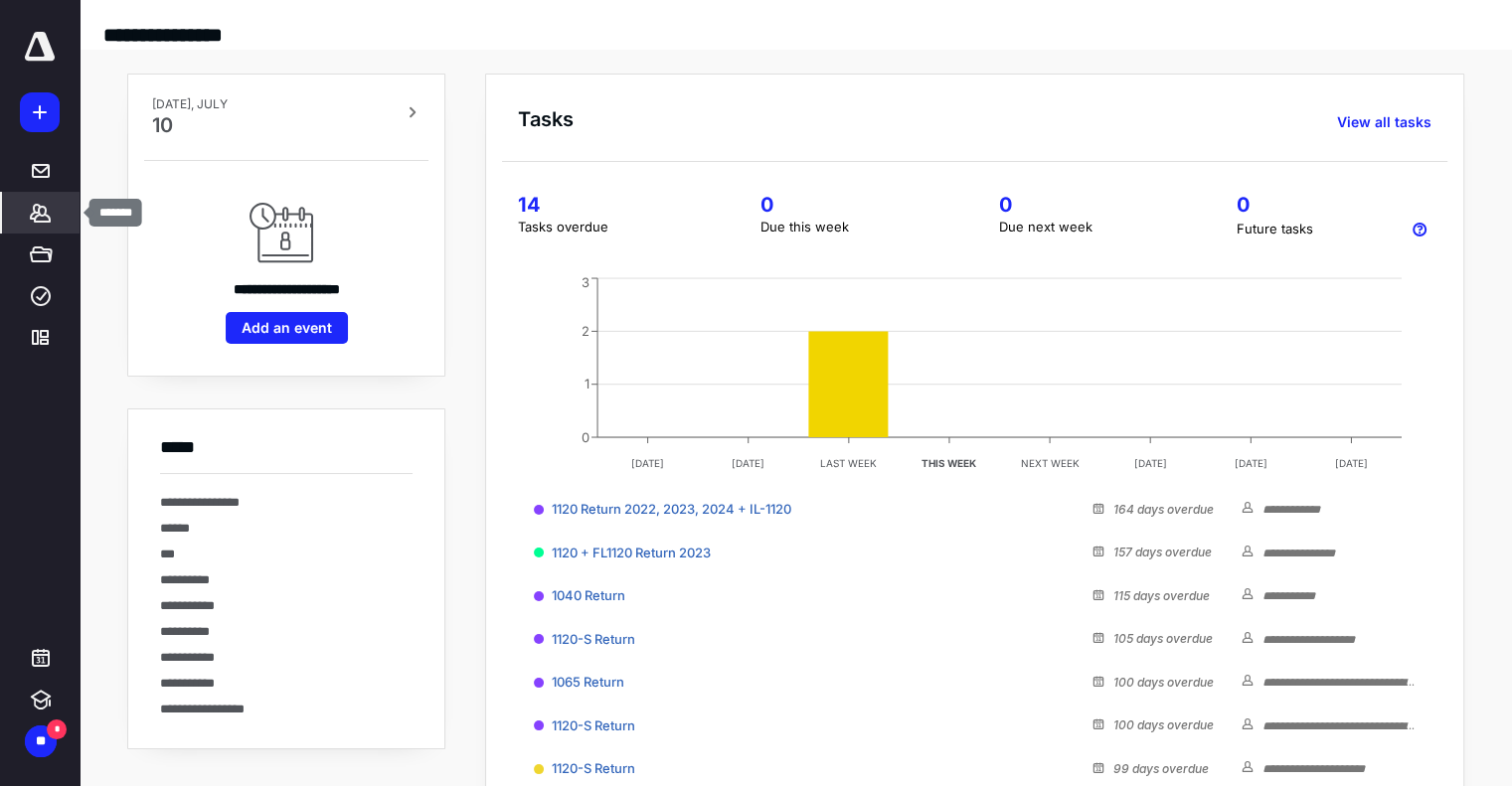 click on "*******" at bounding box center [41, 213] 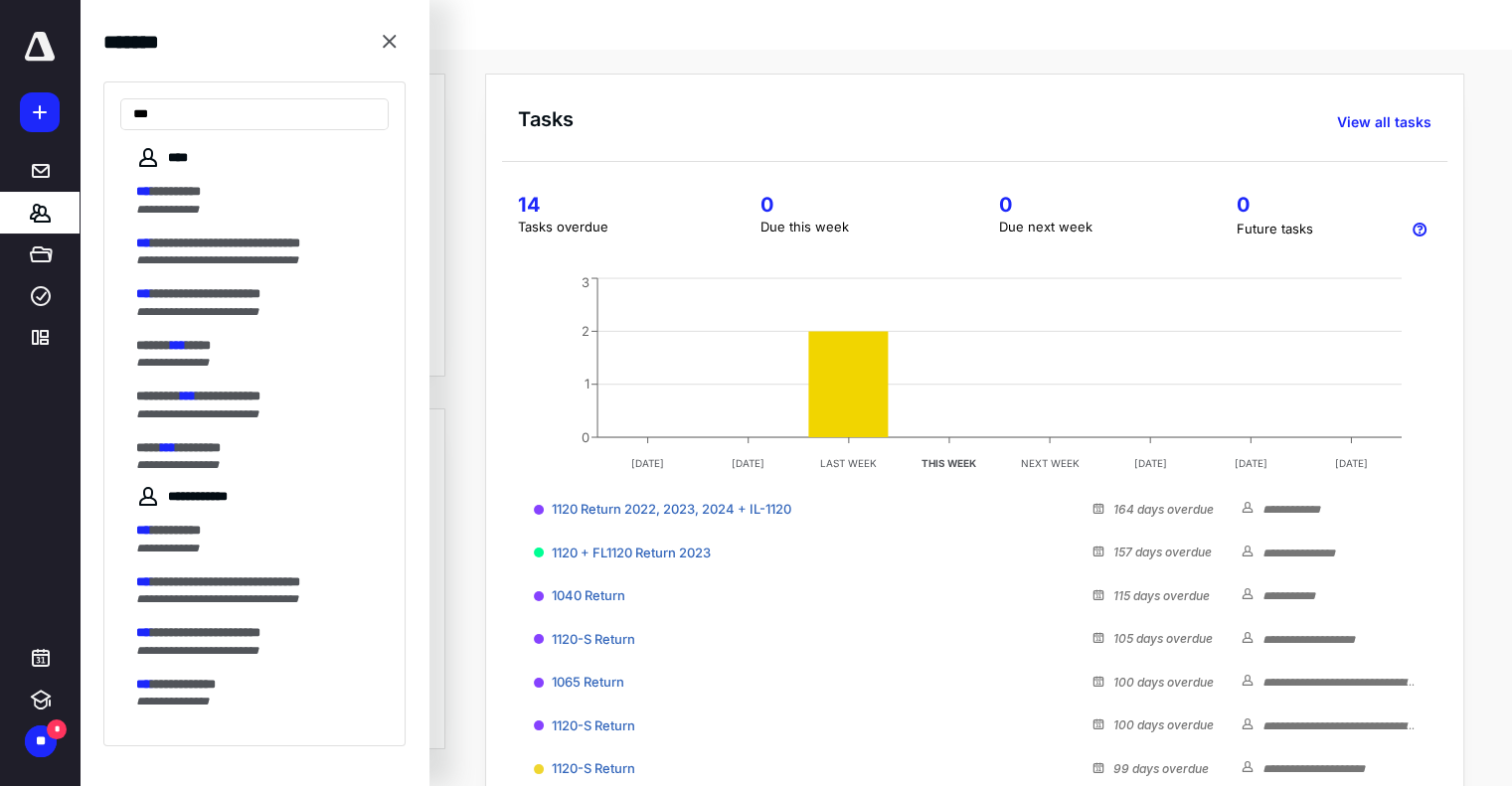 type on "***" 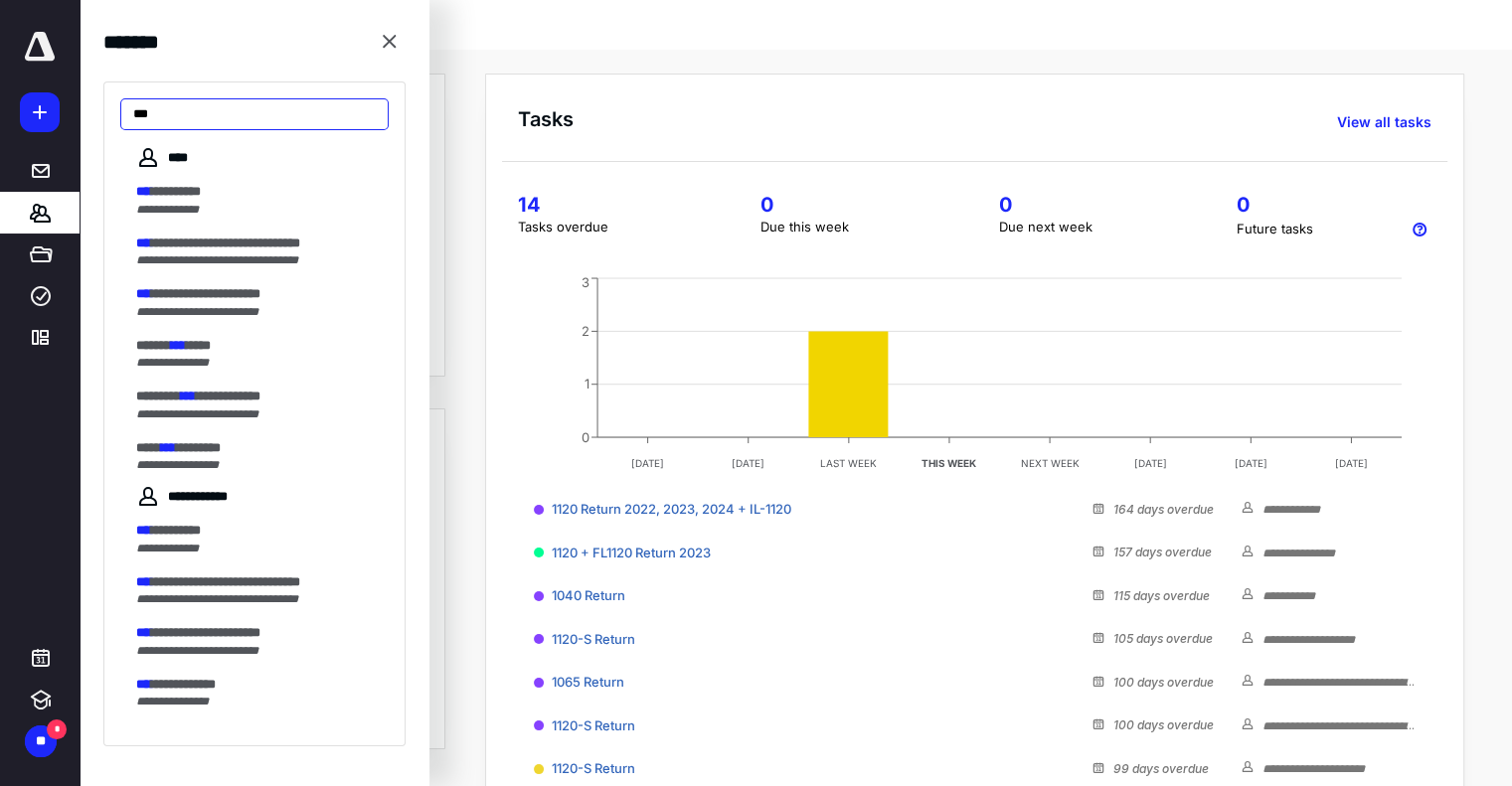 click on "***" at bounding box center [254, 114] 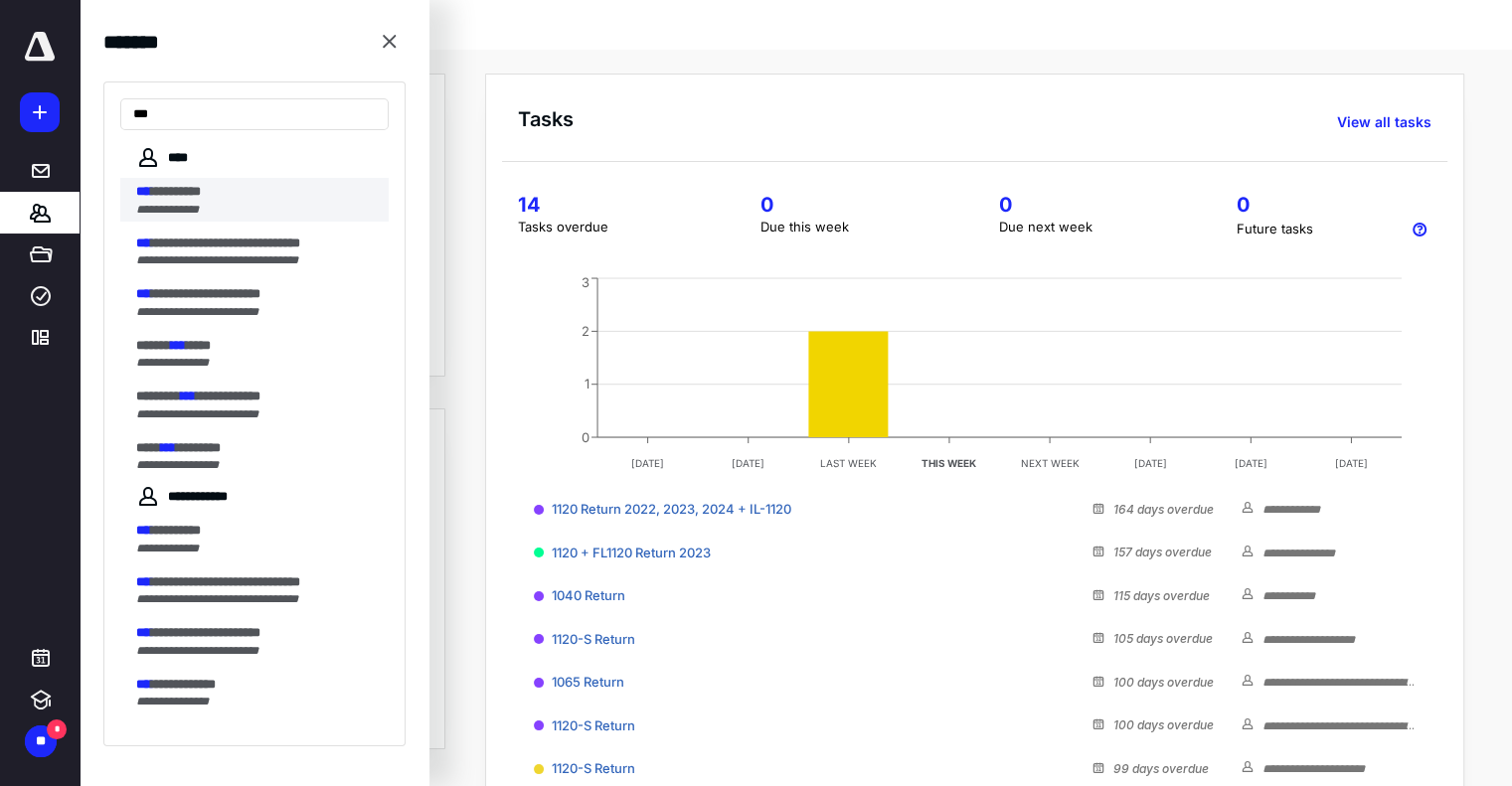 click on "*** *********" at bounding box center [256, 192] 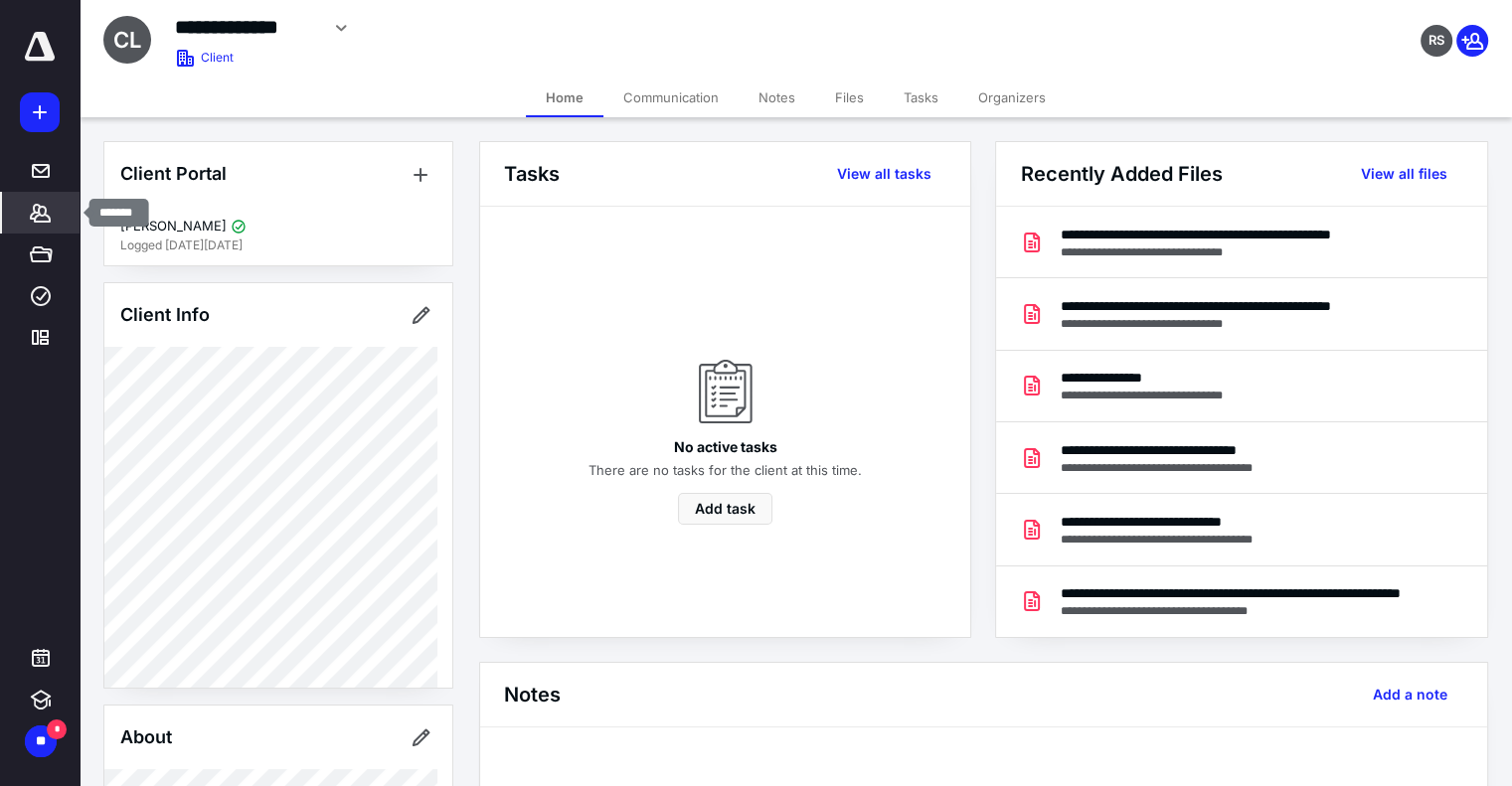 click 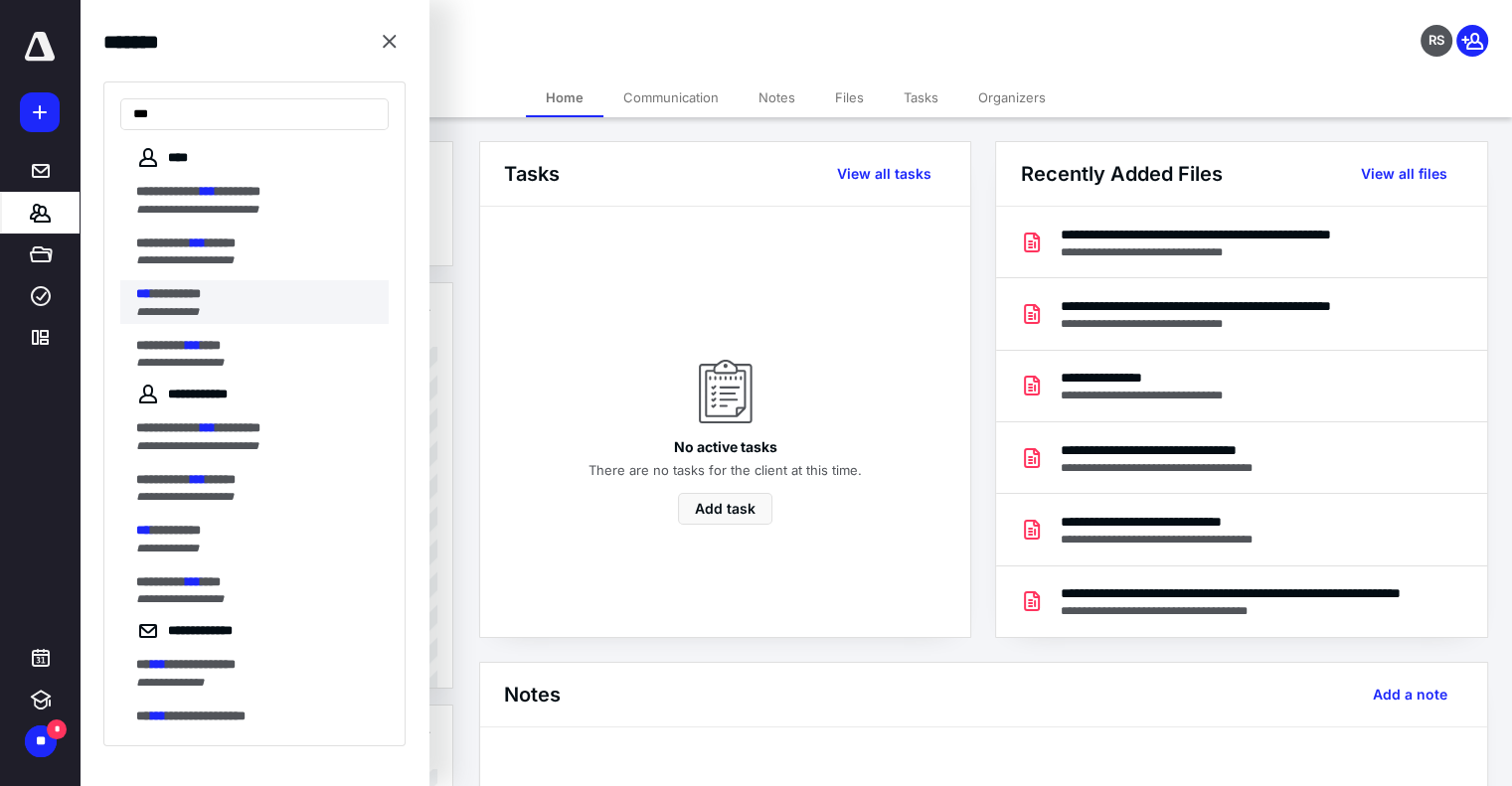 type on "***" 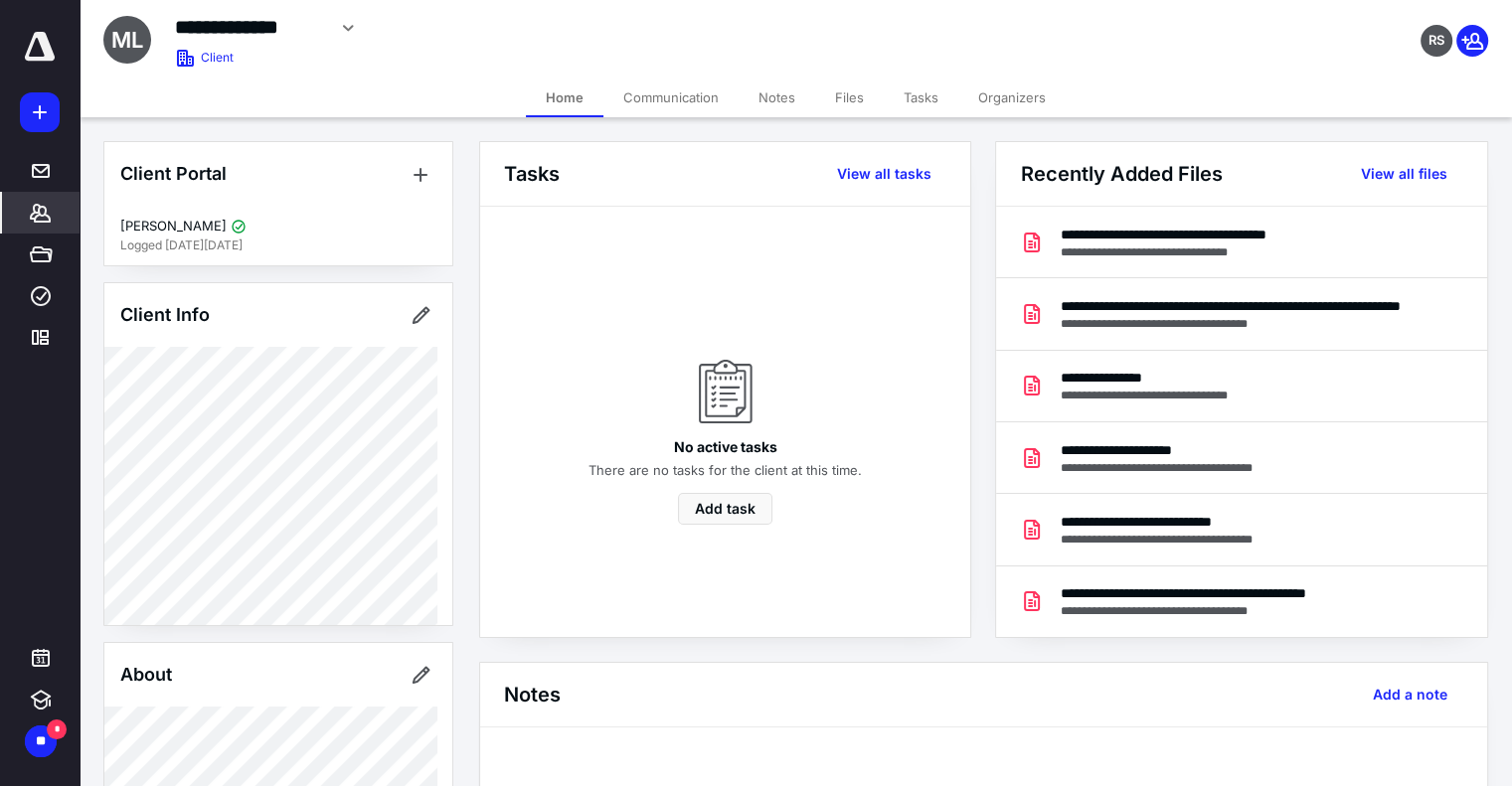 click on "*******" at bounding box center (41, 213) 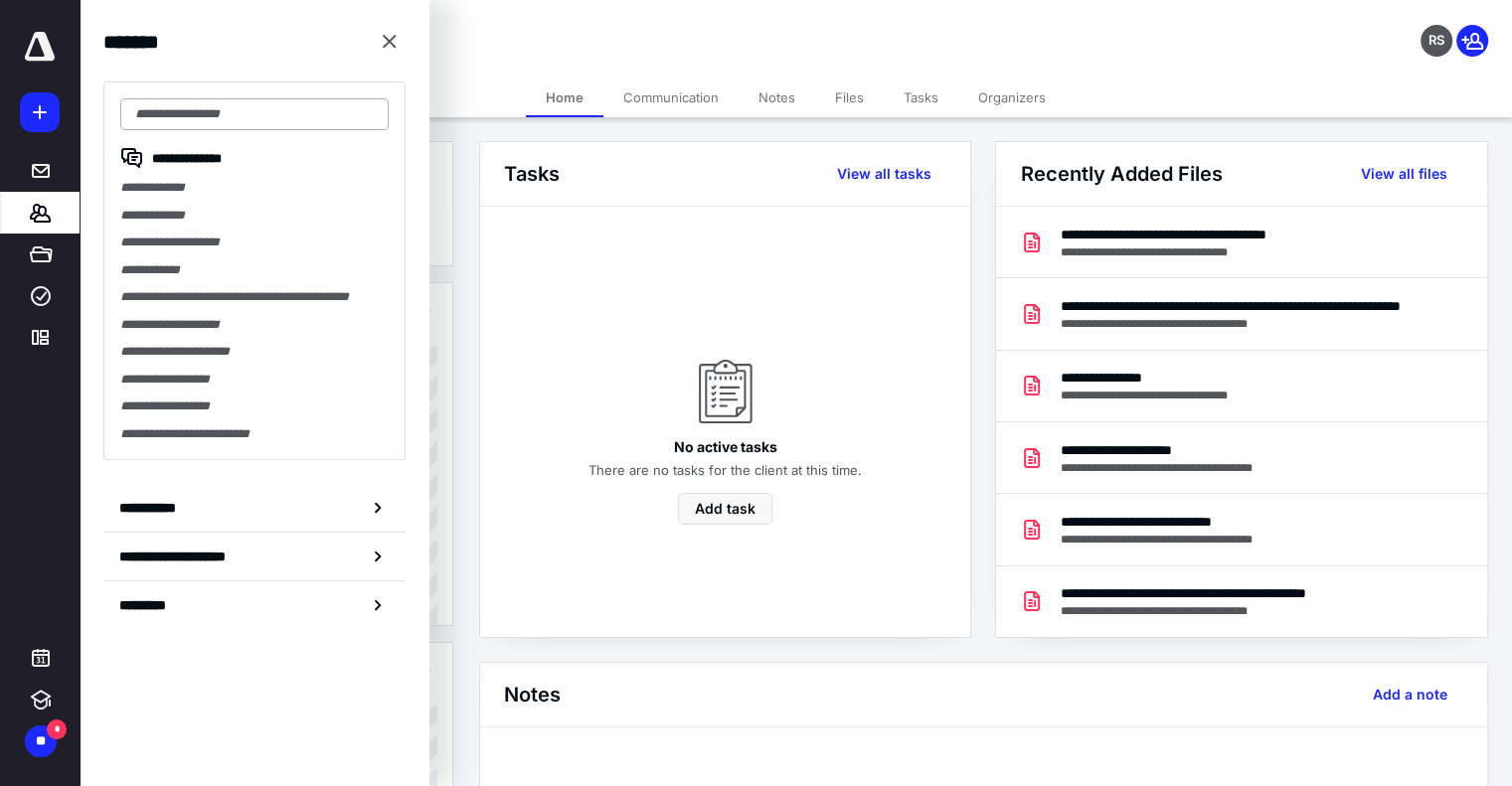 click at bounding box center (254, 114) 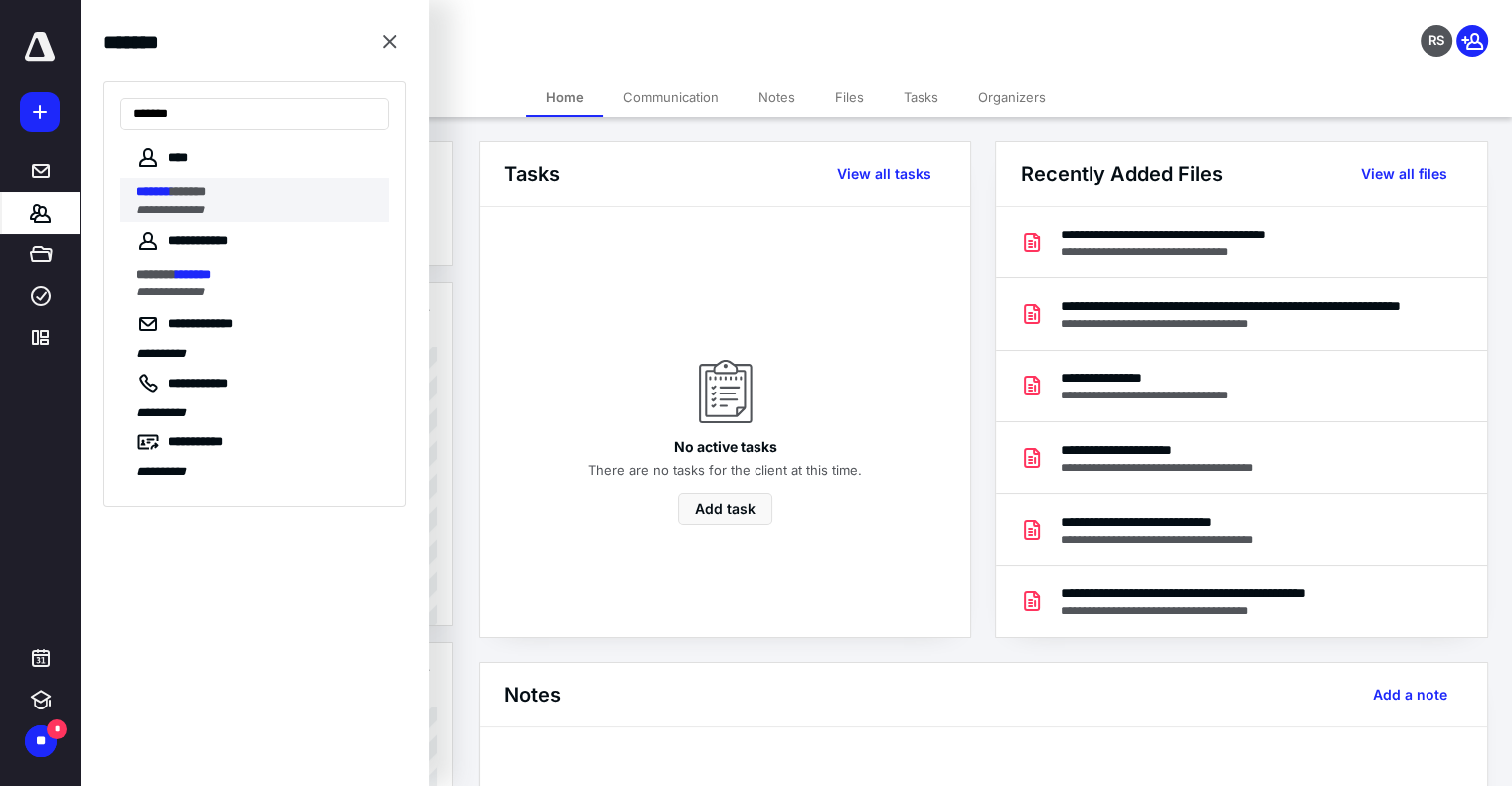 type on "*******" 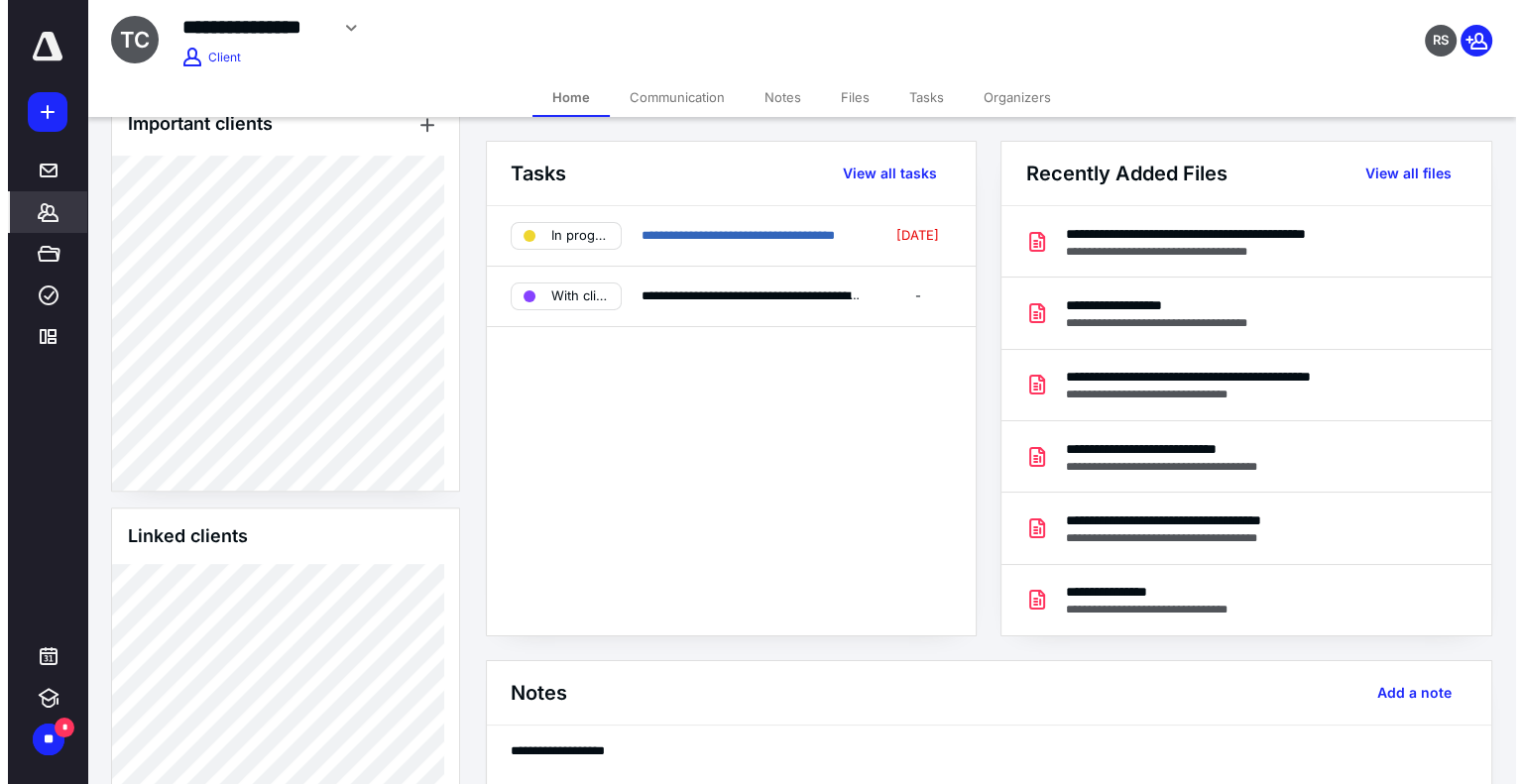 scroll, scrollTop: 841, scrollLeft: 0, axis: vertical 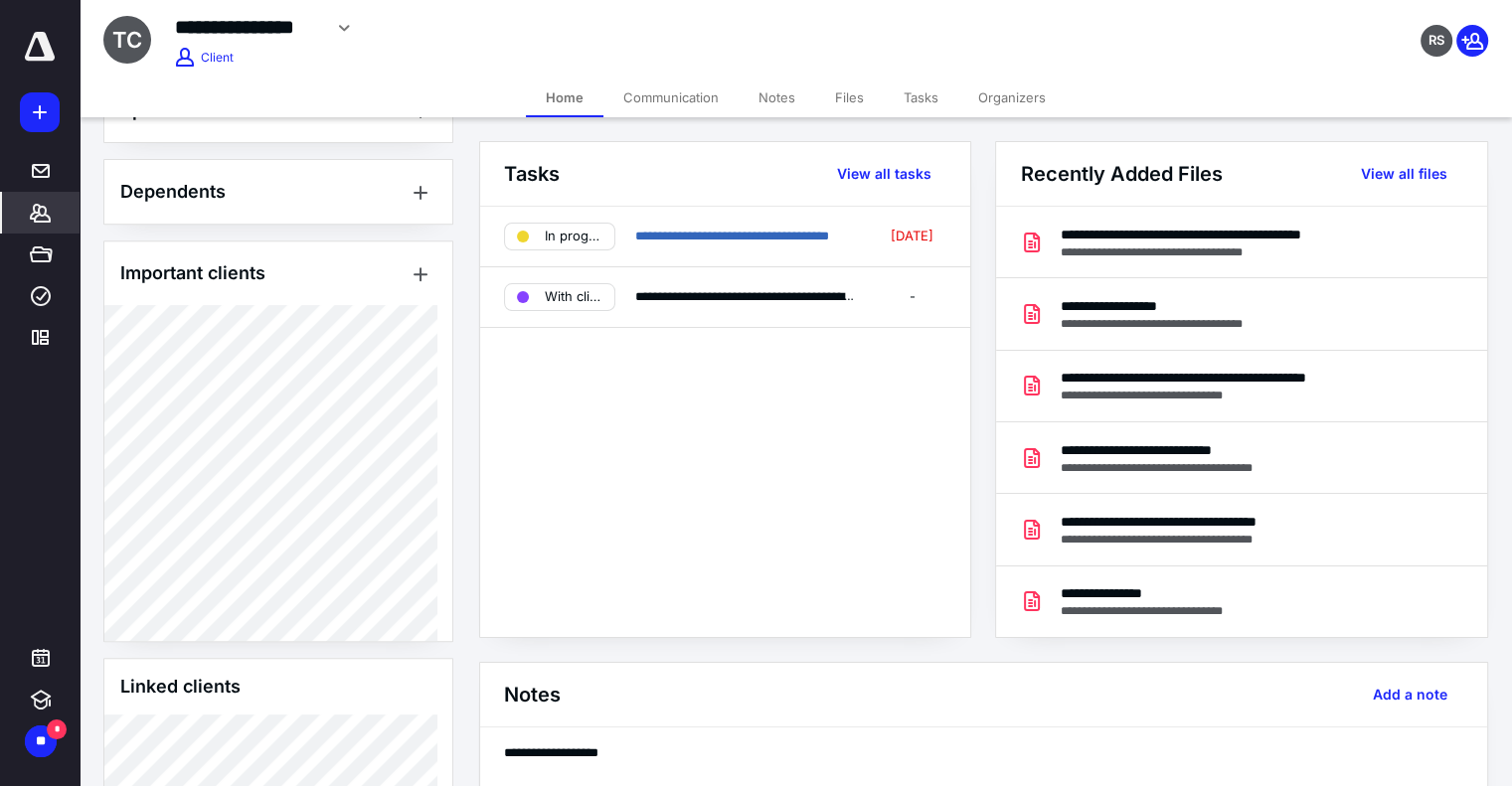 click on "*******" at bounding box center (41, 213) 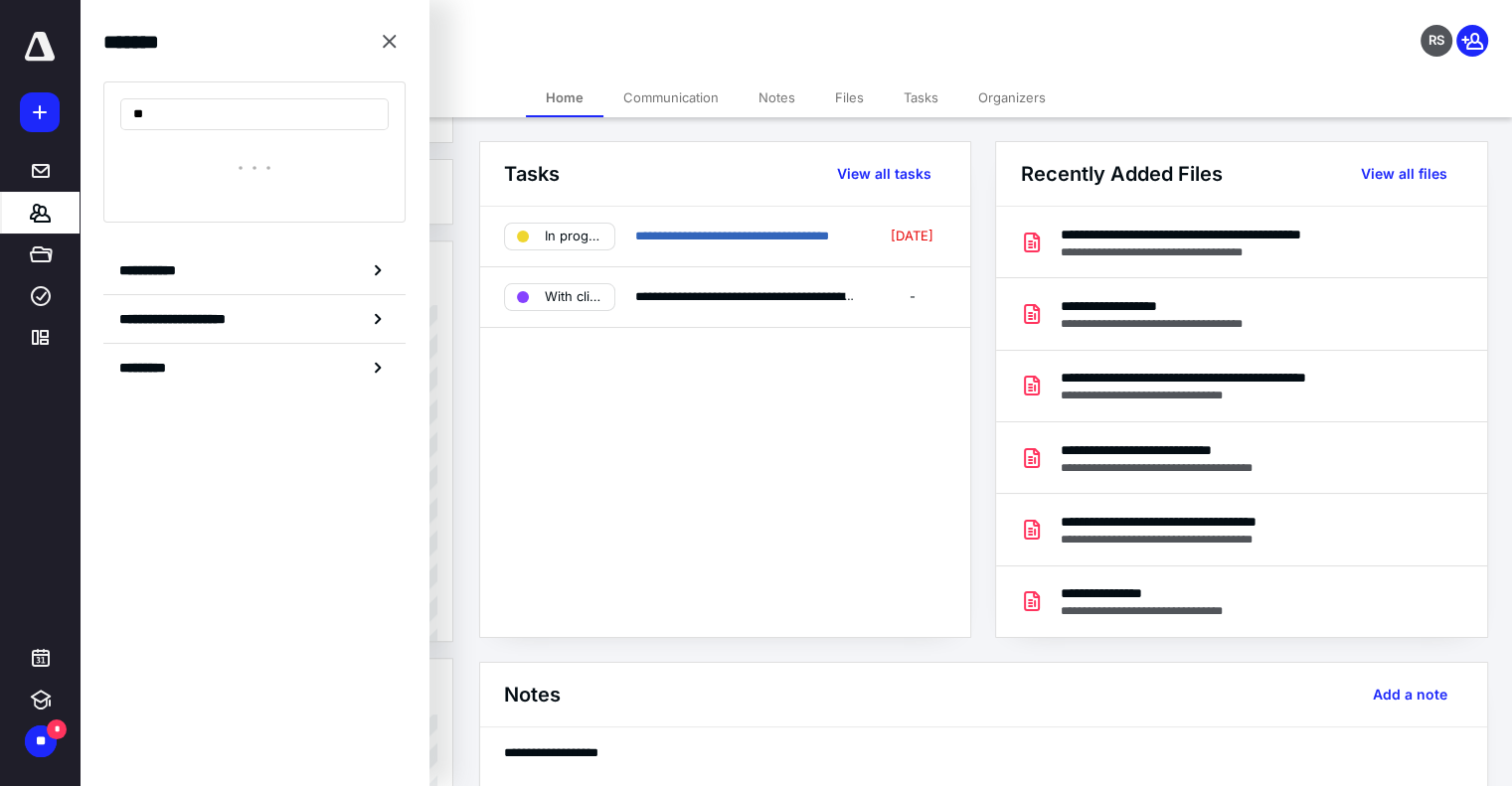type on "*" 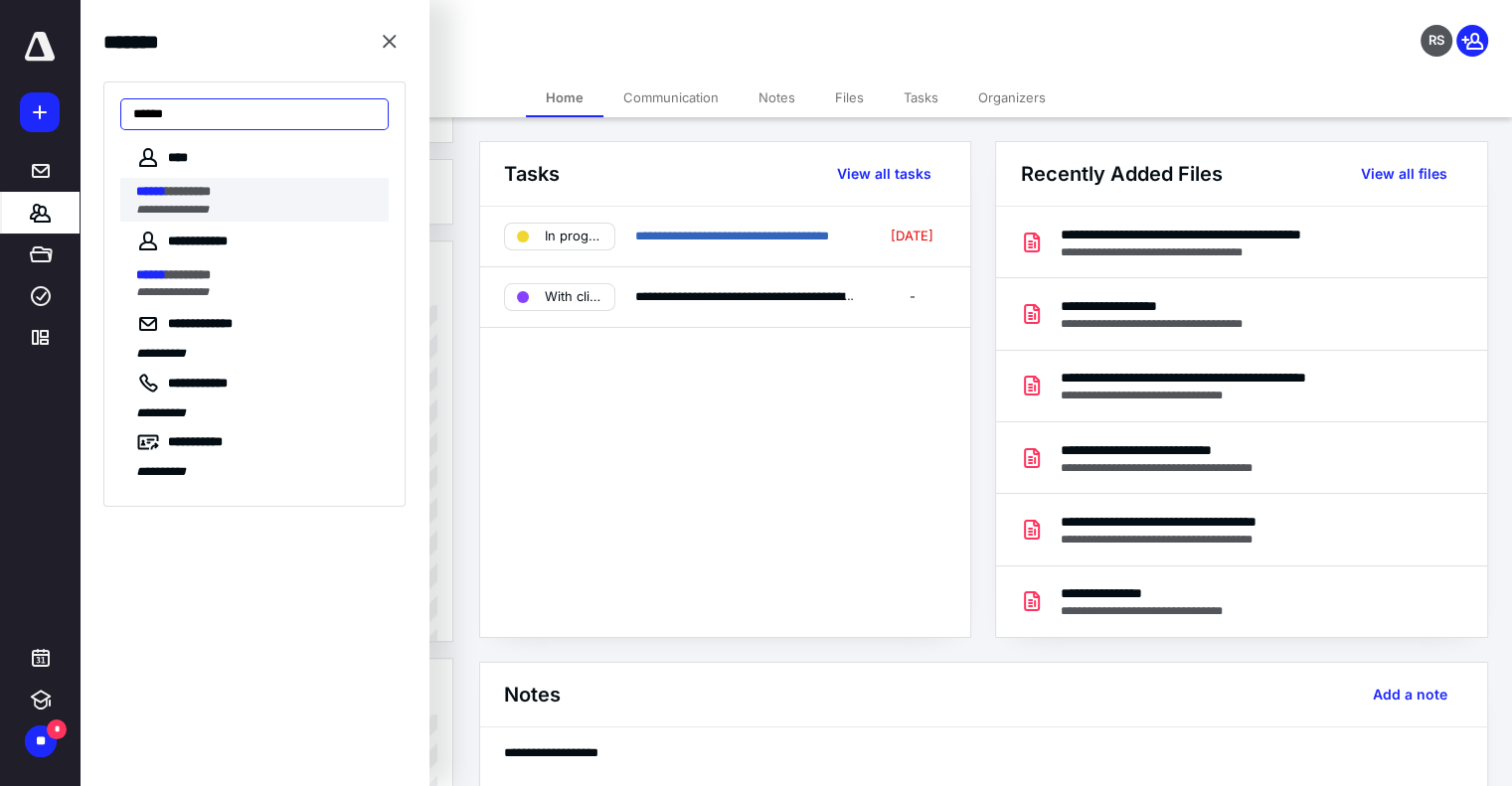 type on "******" 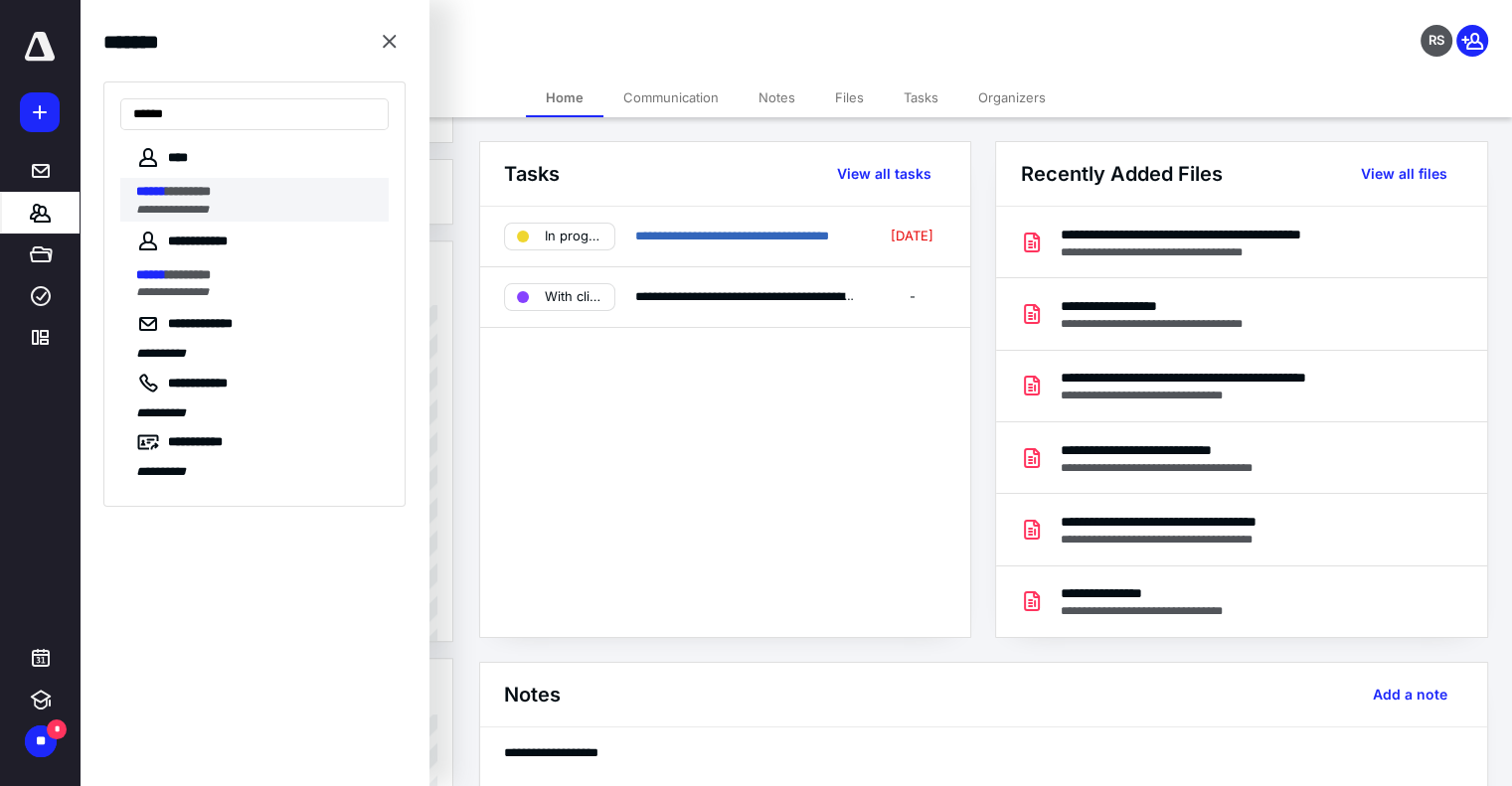 click on "********" at bounding box center (188, 191) 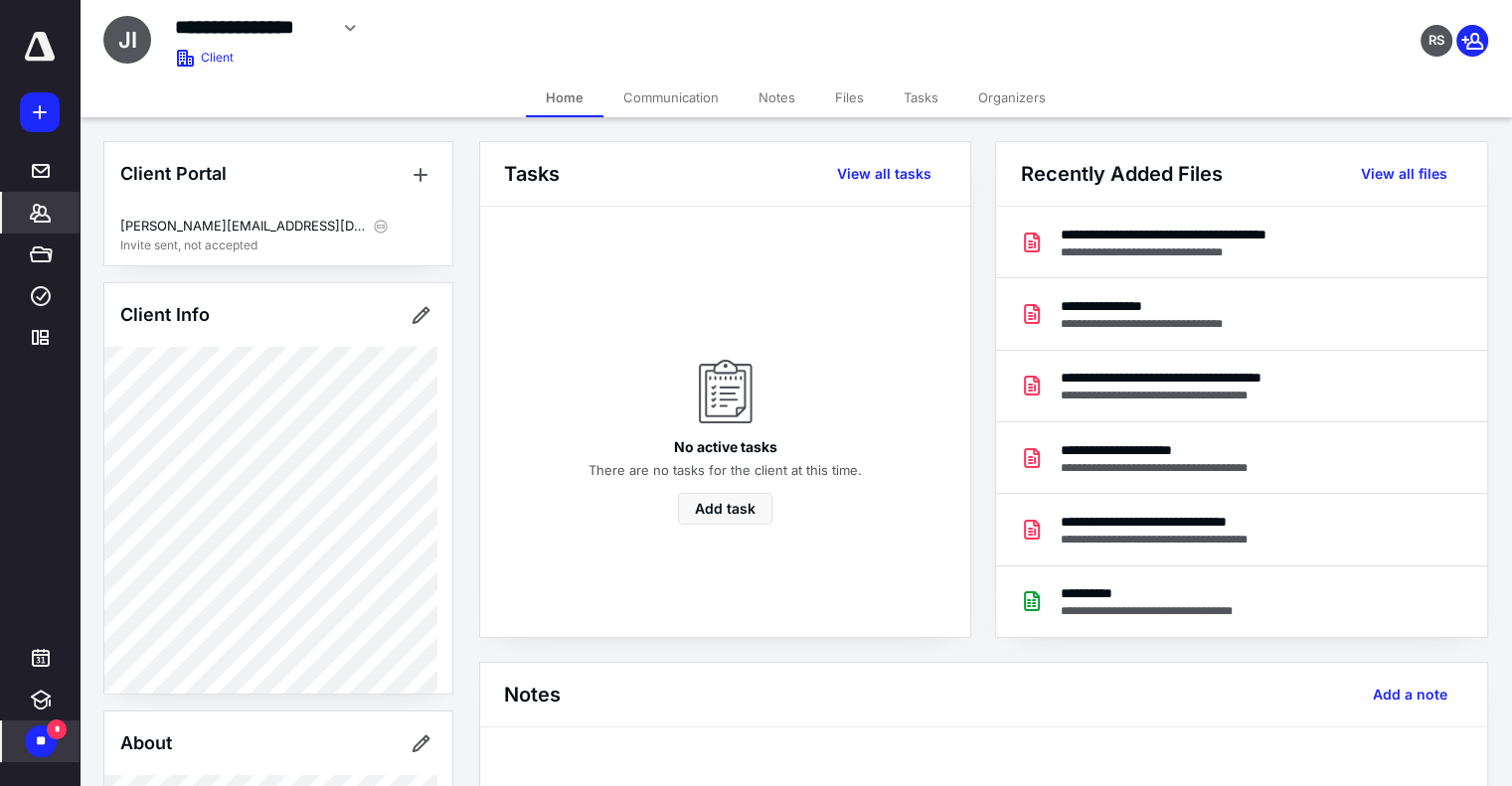 click on "**" at bounding box center [41, 741] 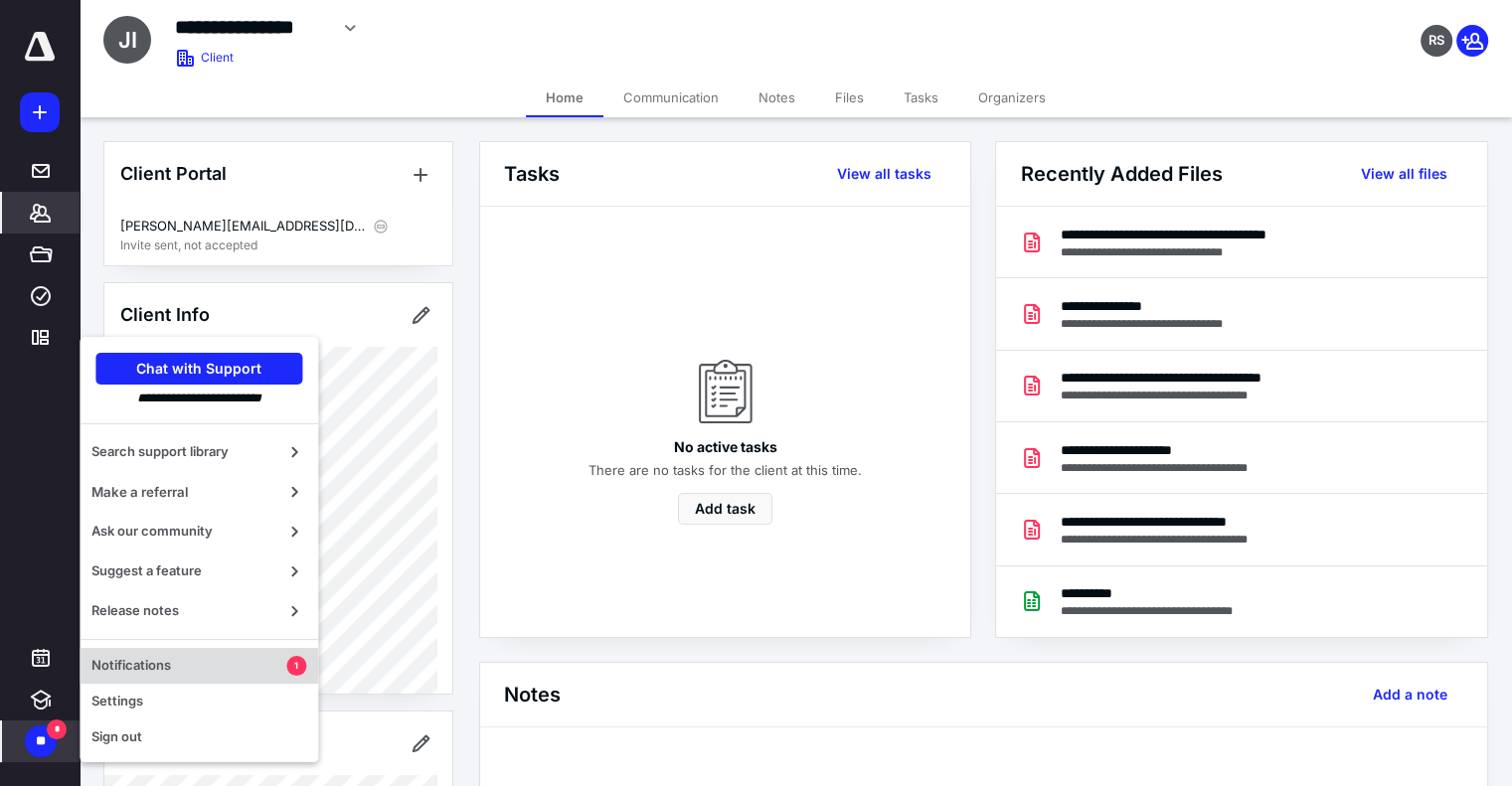 click on "Notifications 1" at bounding box center (199, 666) 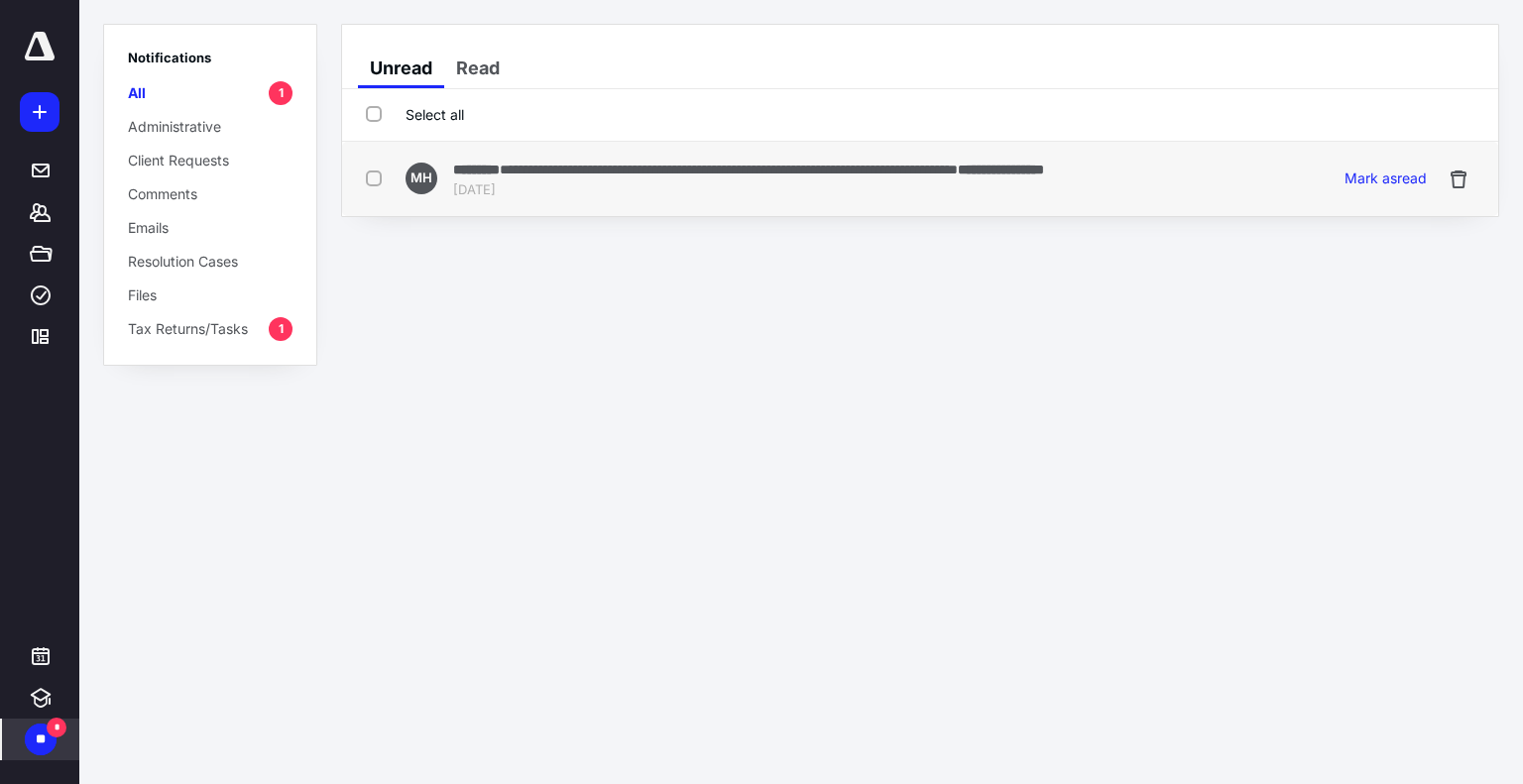 click at bounding box center [378, 177] 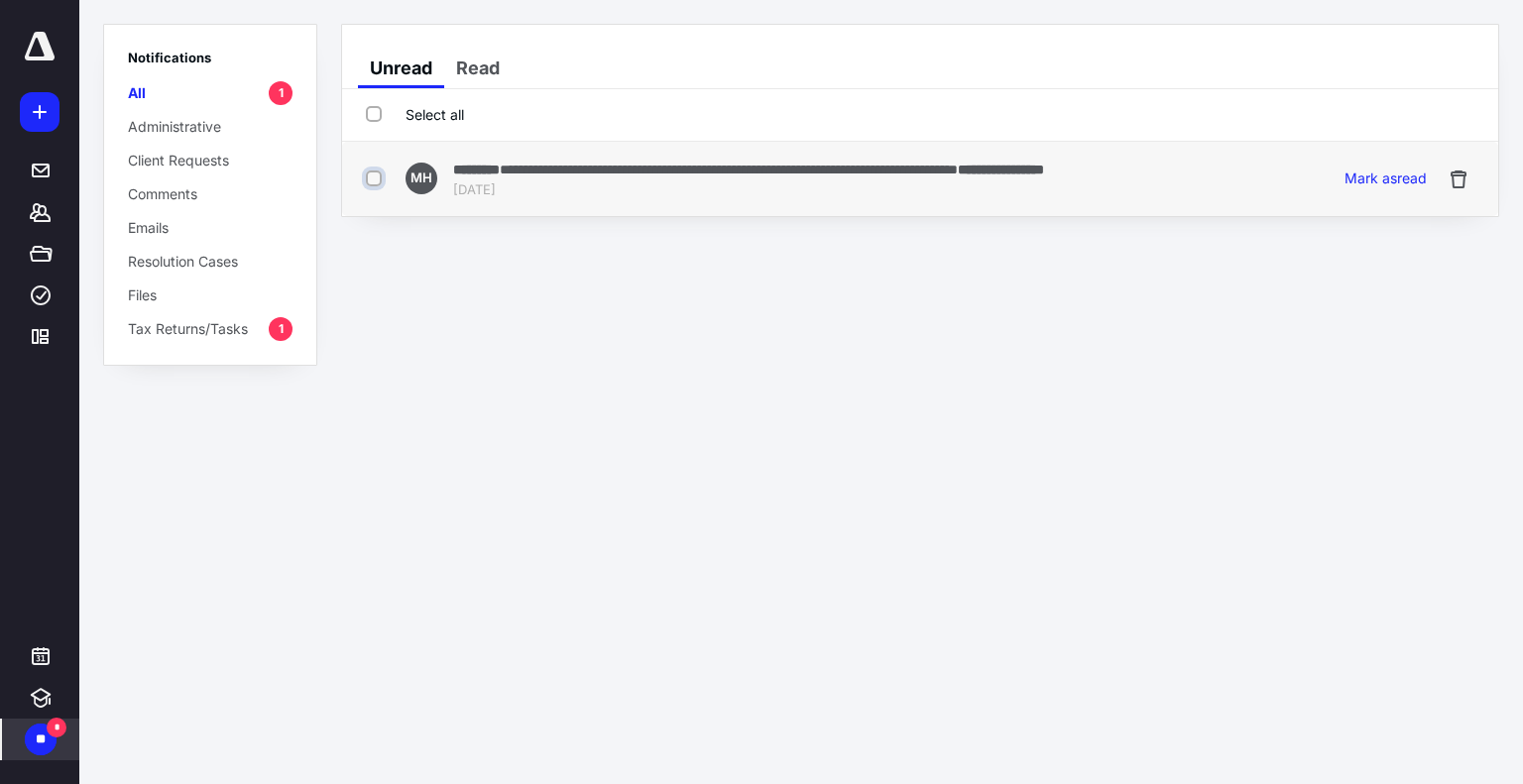 click at bounding box center [376, 178] 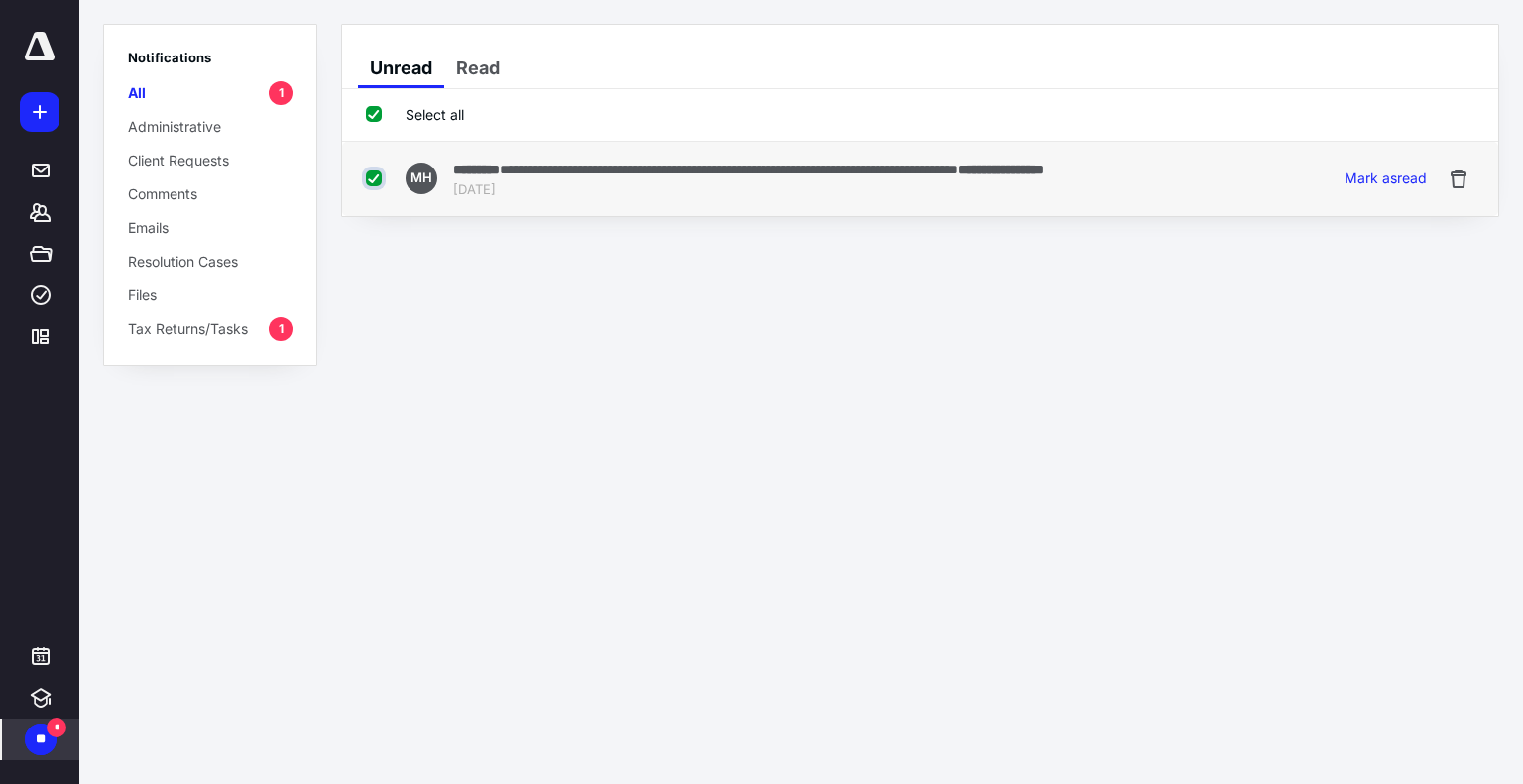 checkbox on "true" 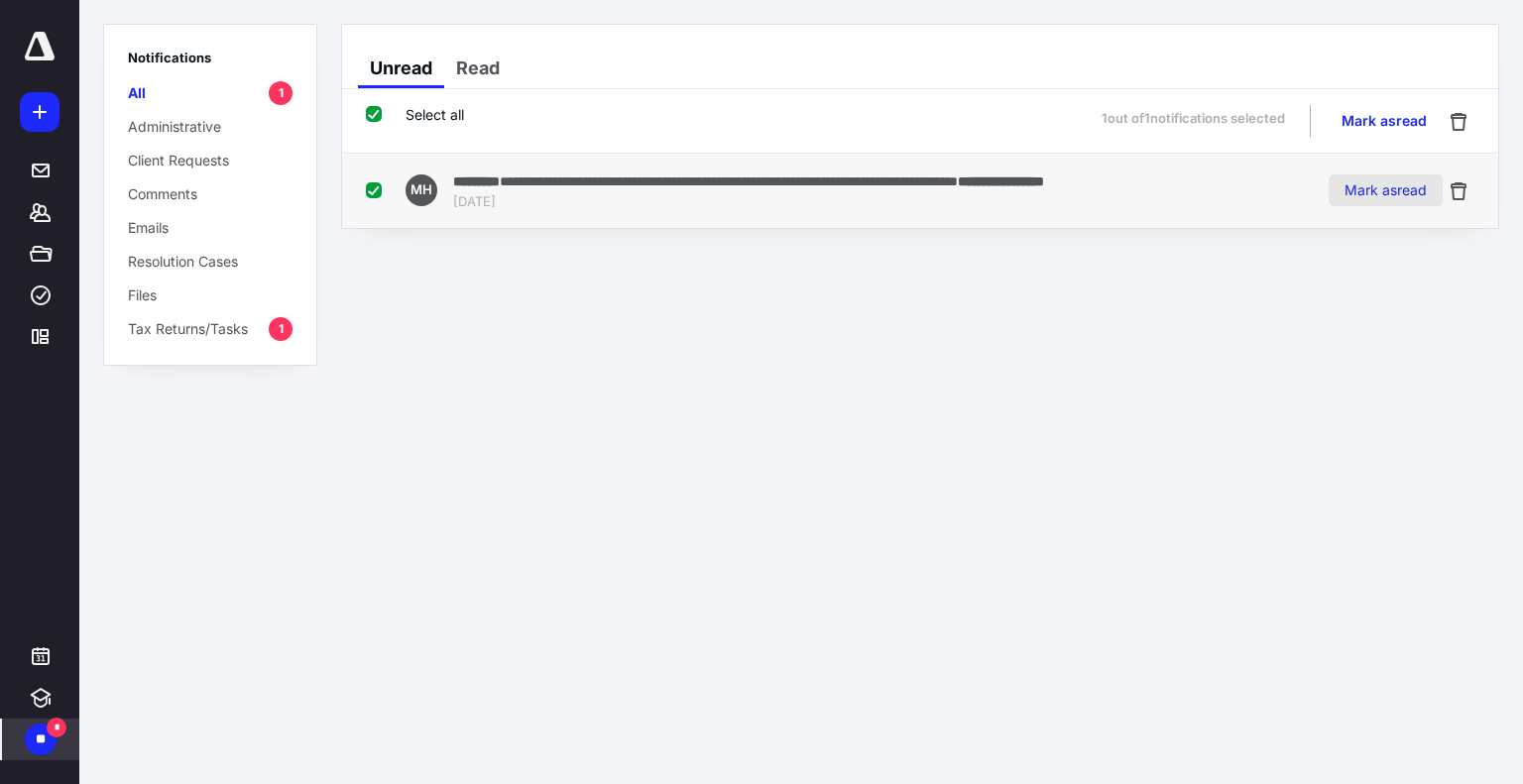 click on "Mark as  read" at bounding box center [1385, 190] 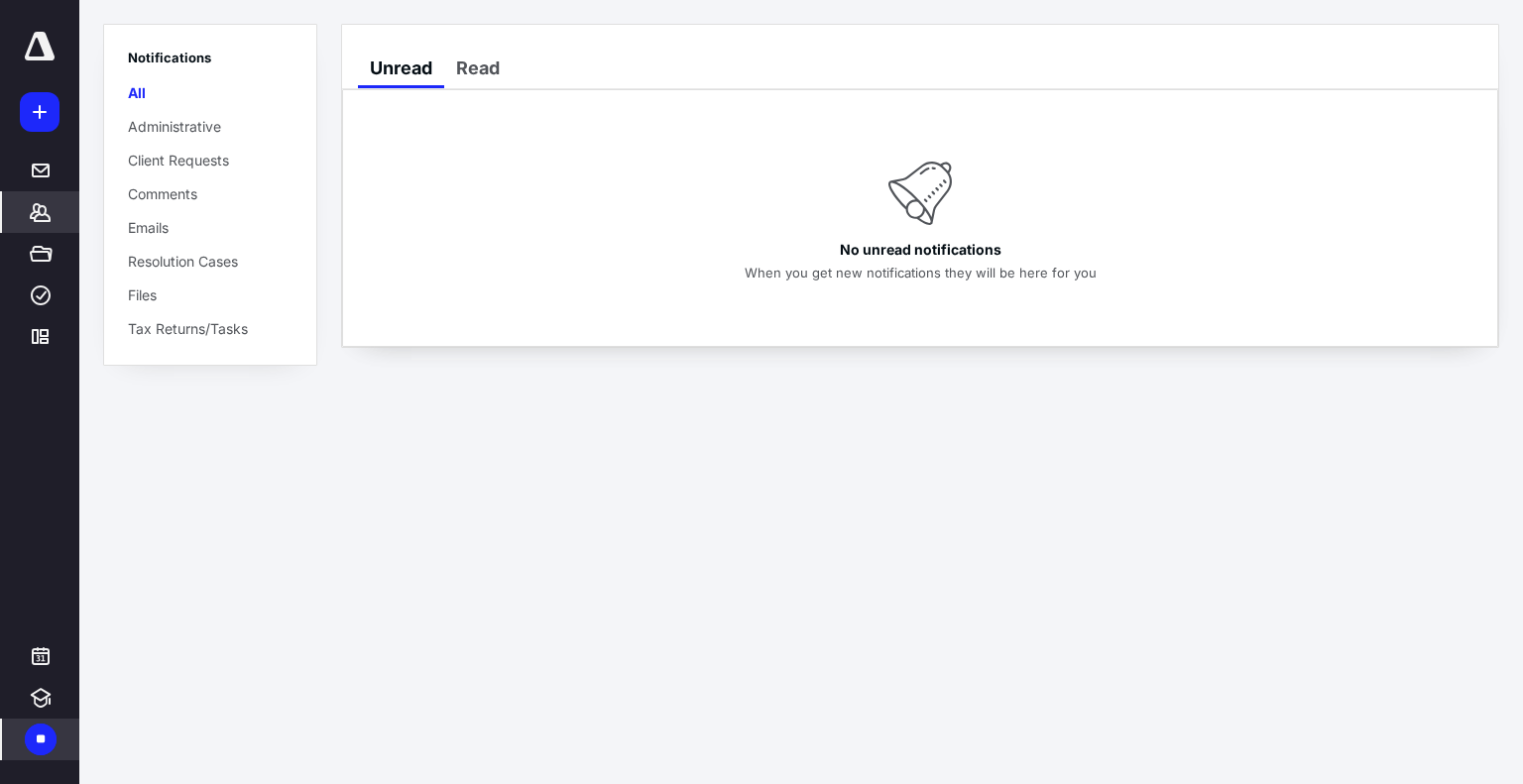 click 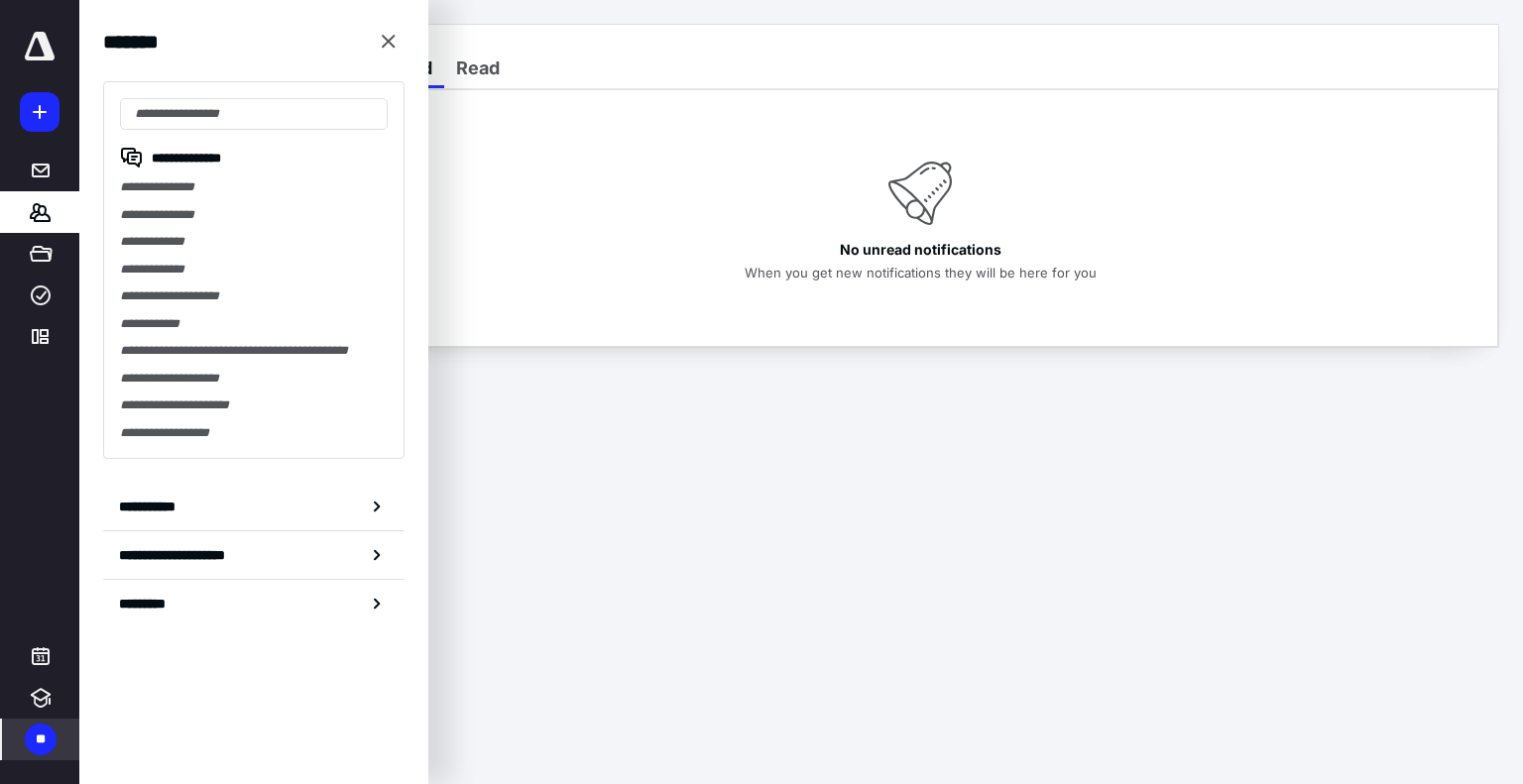click on "**********" at bounding box center [762, 392] 